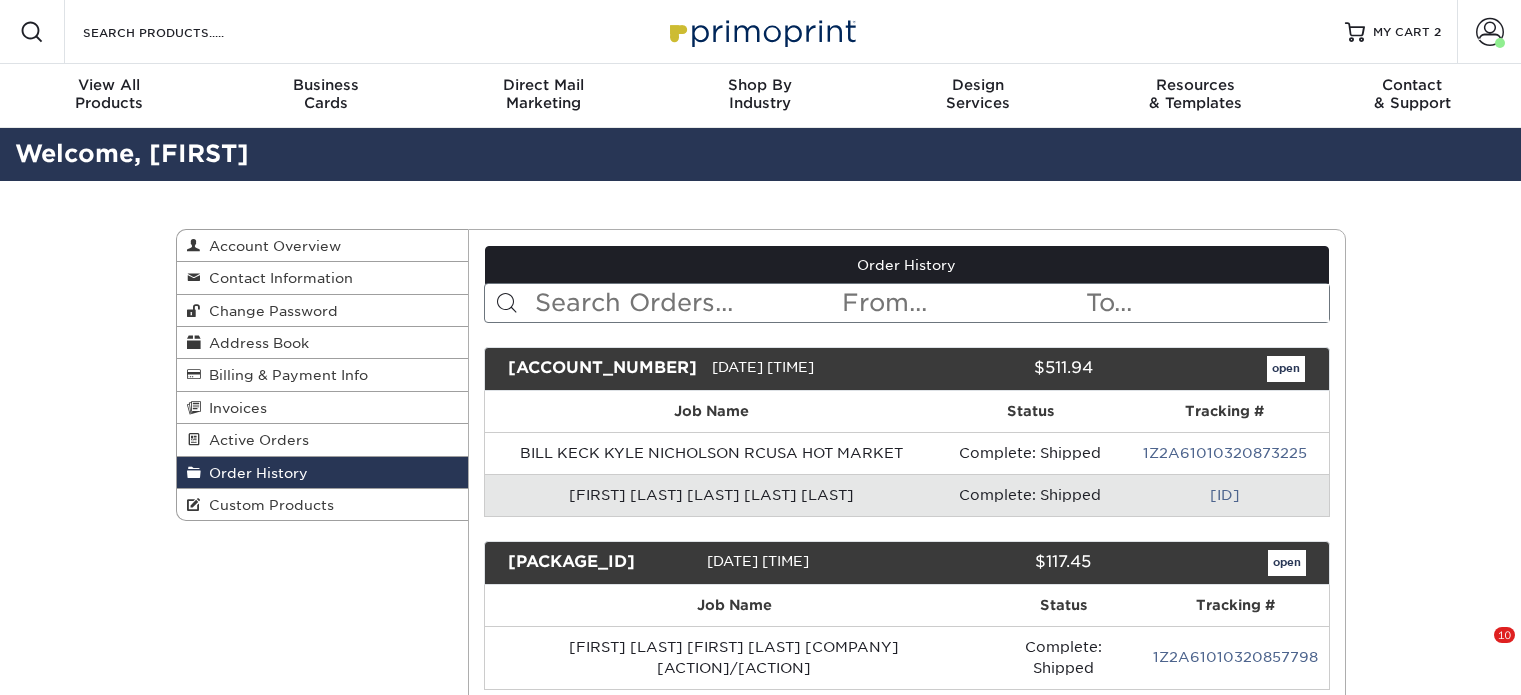 scroll, scrollTop: 0, scrollLeft: 0, axis: both 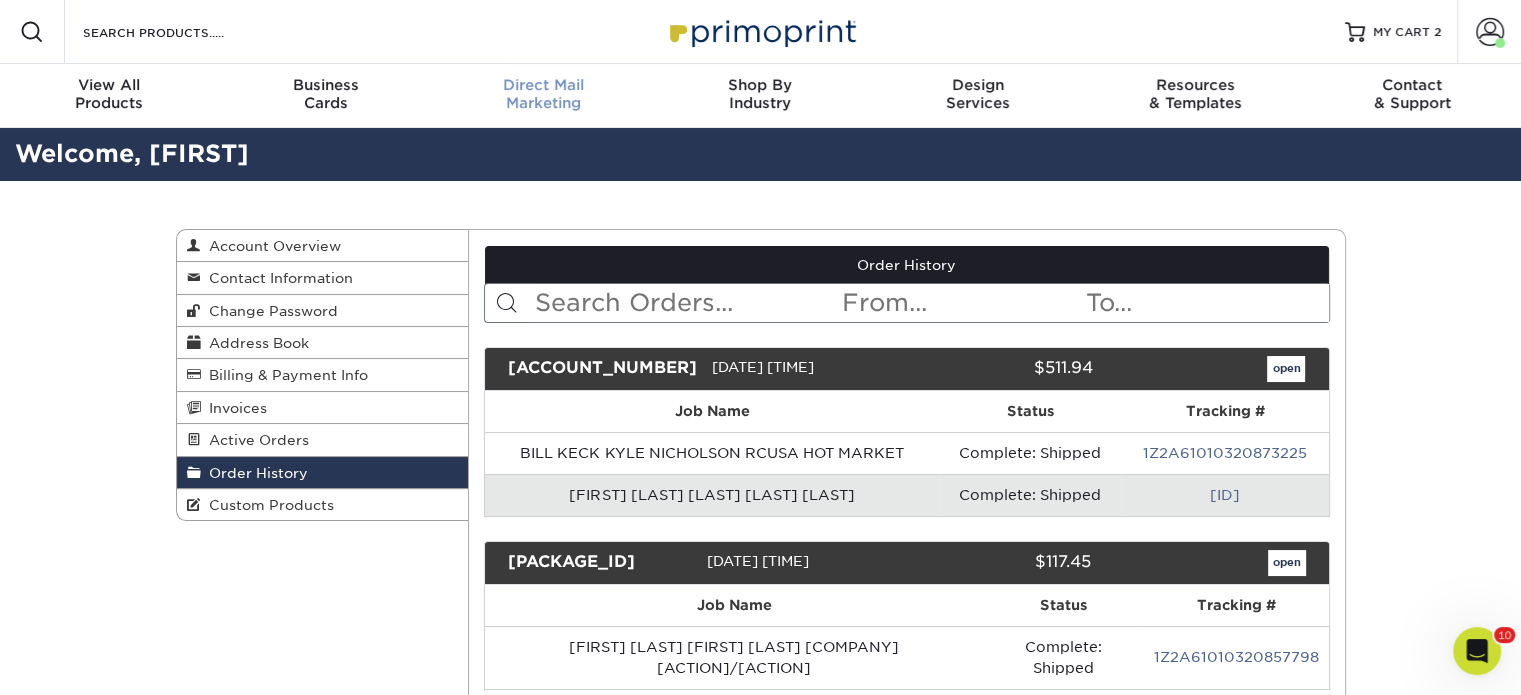 click on "Direct Mail" at bounding box center (543, 85) 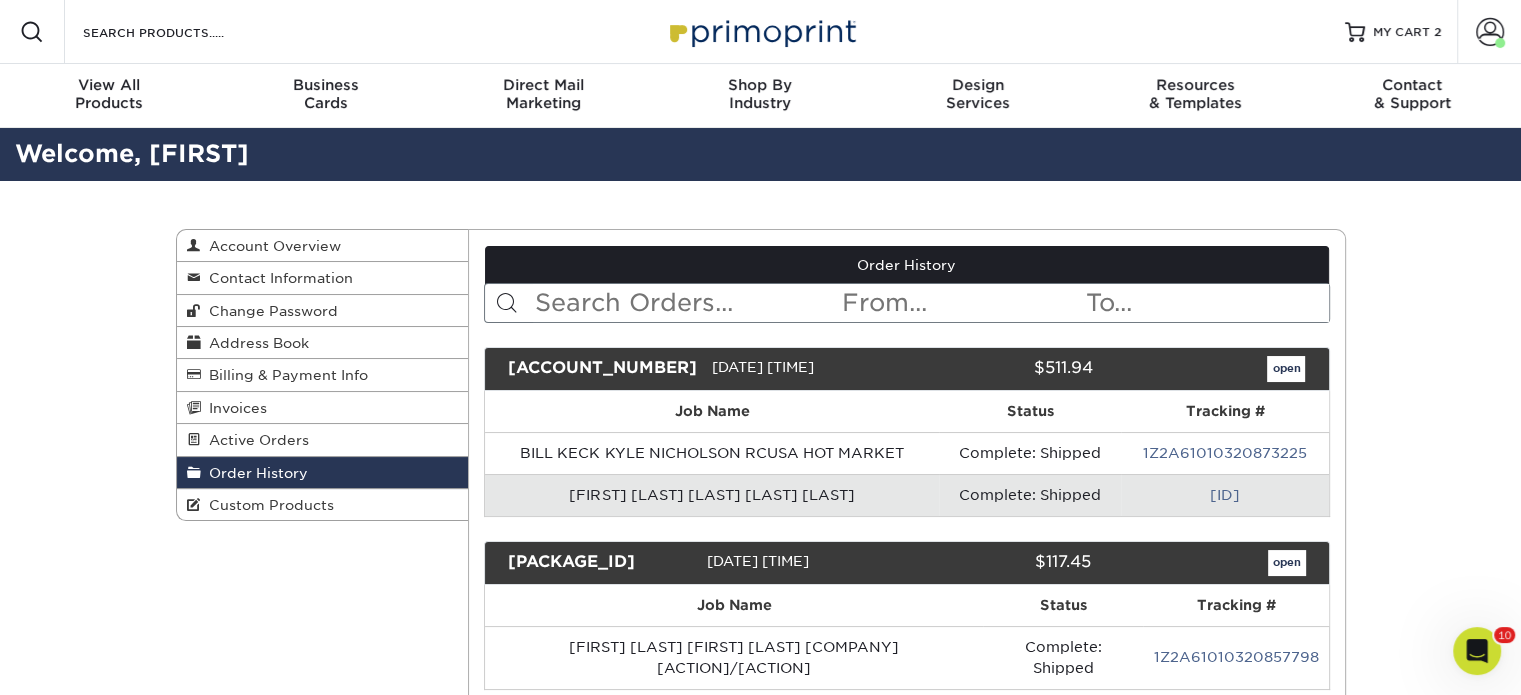 scroll, scrollTop: 0, scrollLeft: 0, axis: both 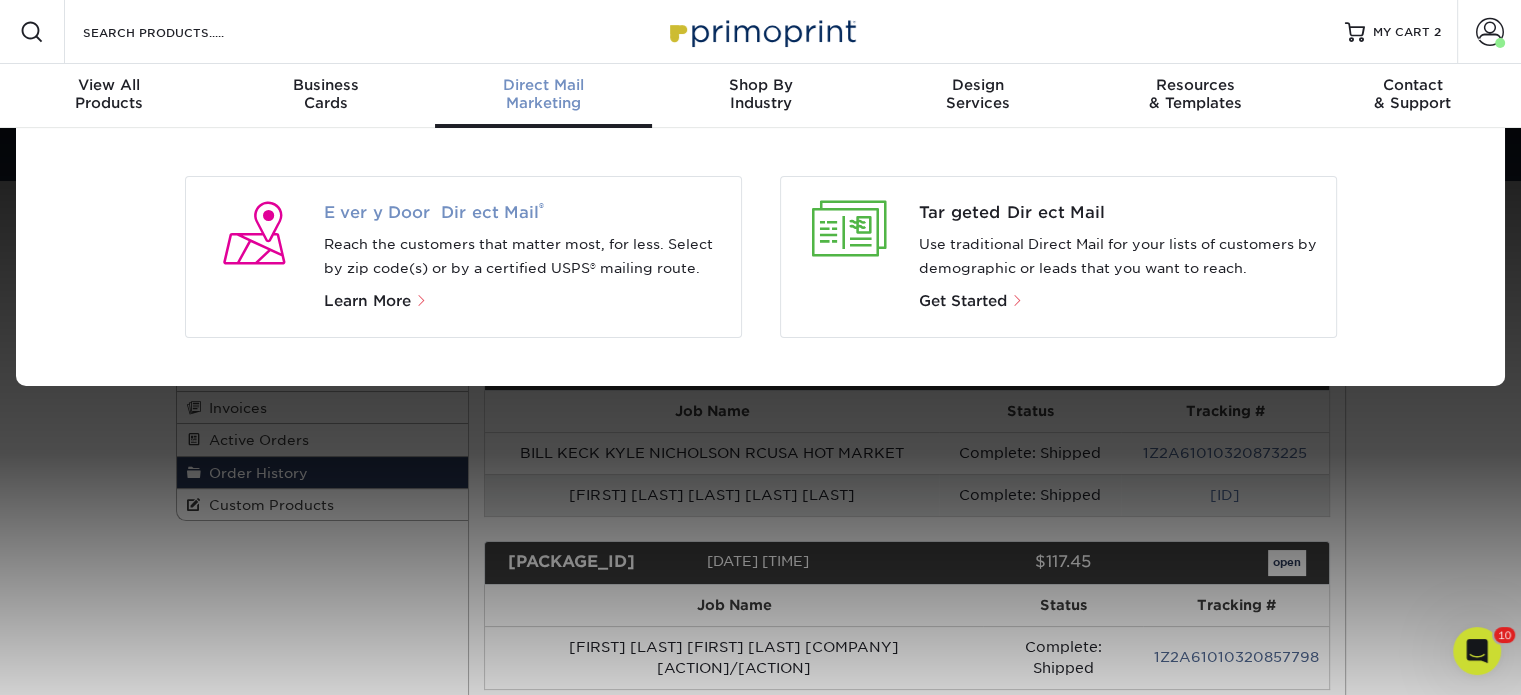 click on "Every Door Direct Mail ®" at bounding box center [524, 213] 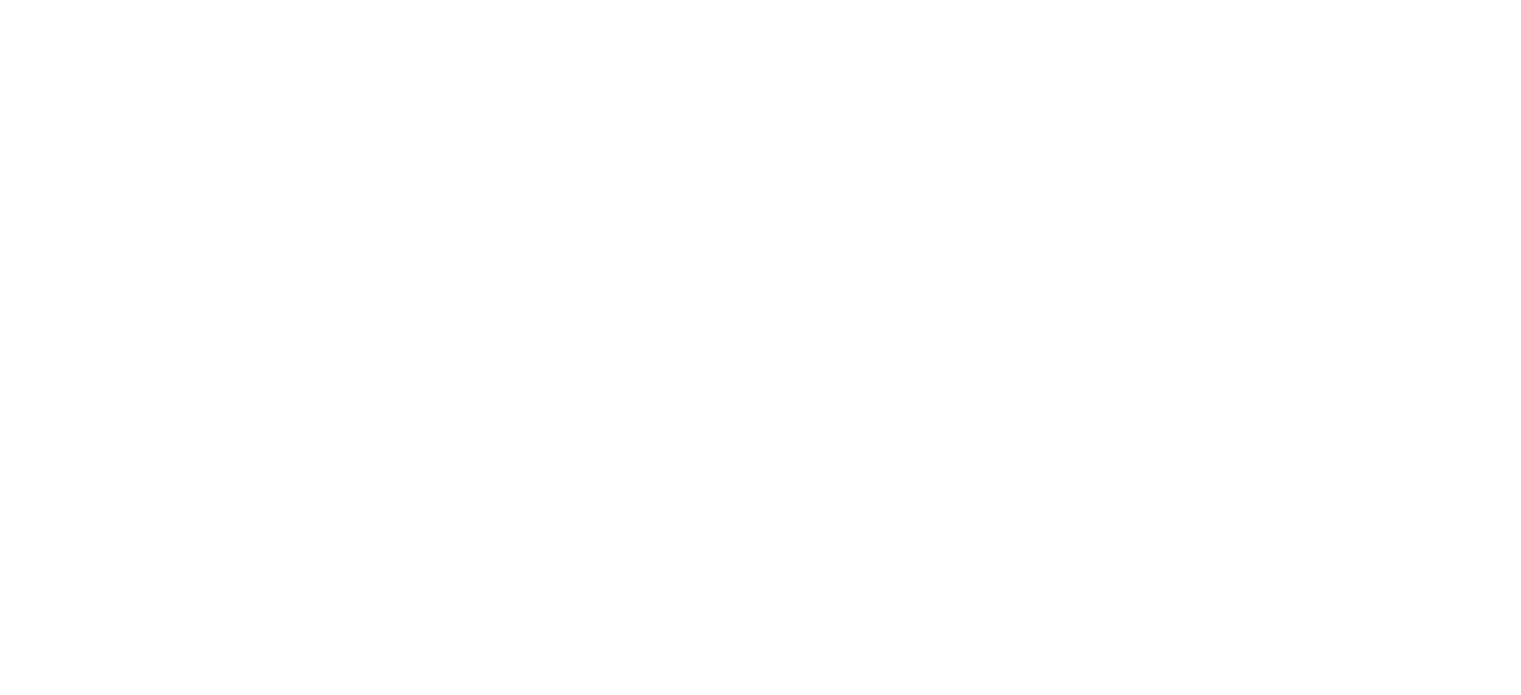 scroll, scrollTop: 0, scrollLeft: 0, axis: both 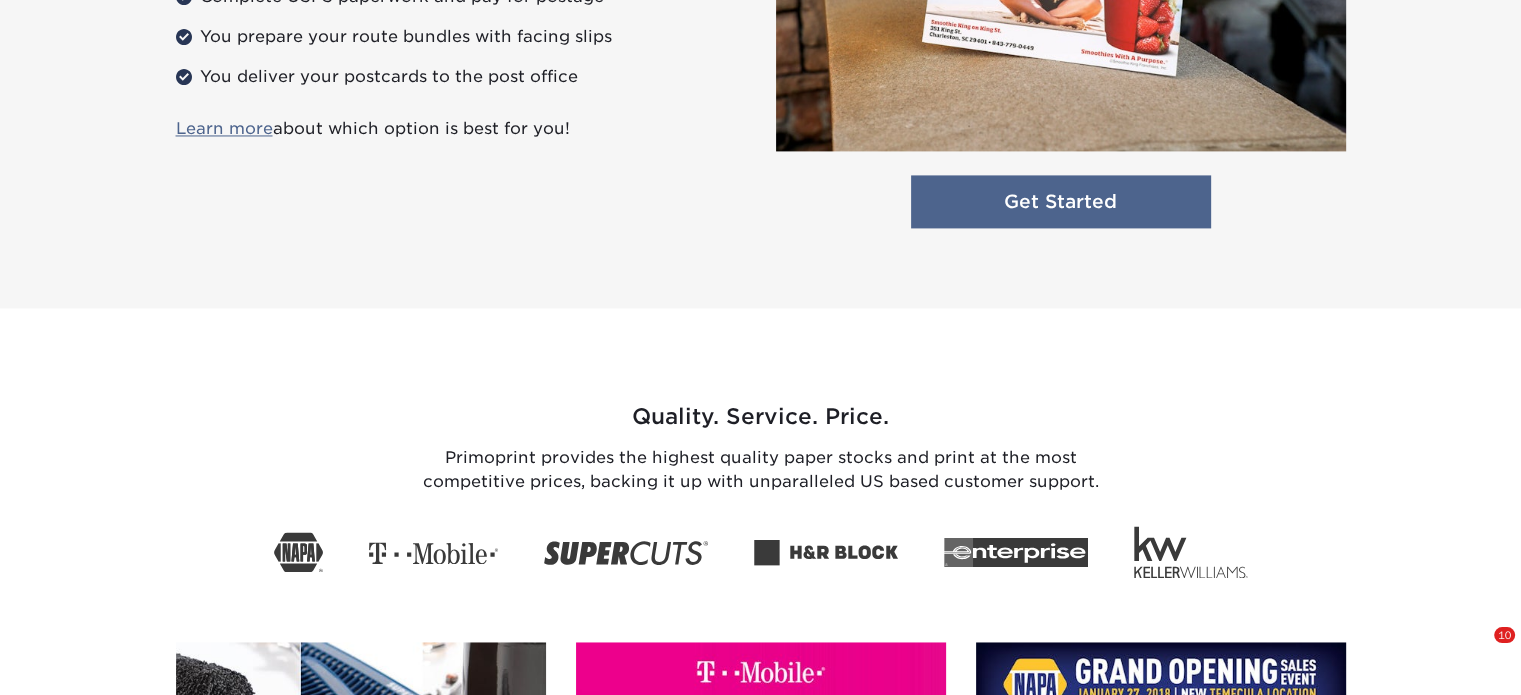 click on "Get Started" at bounding box center [1061, 201] 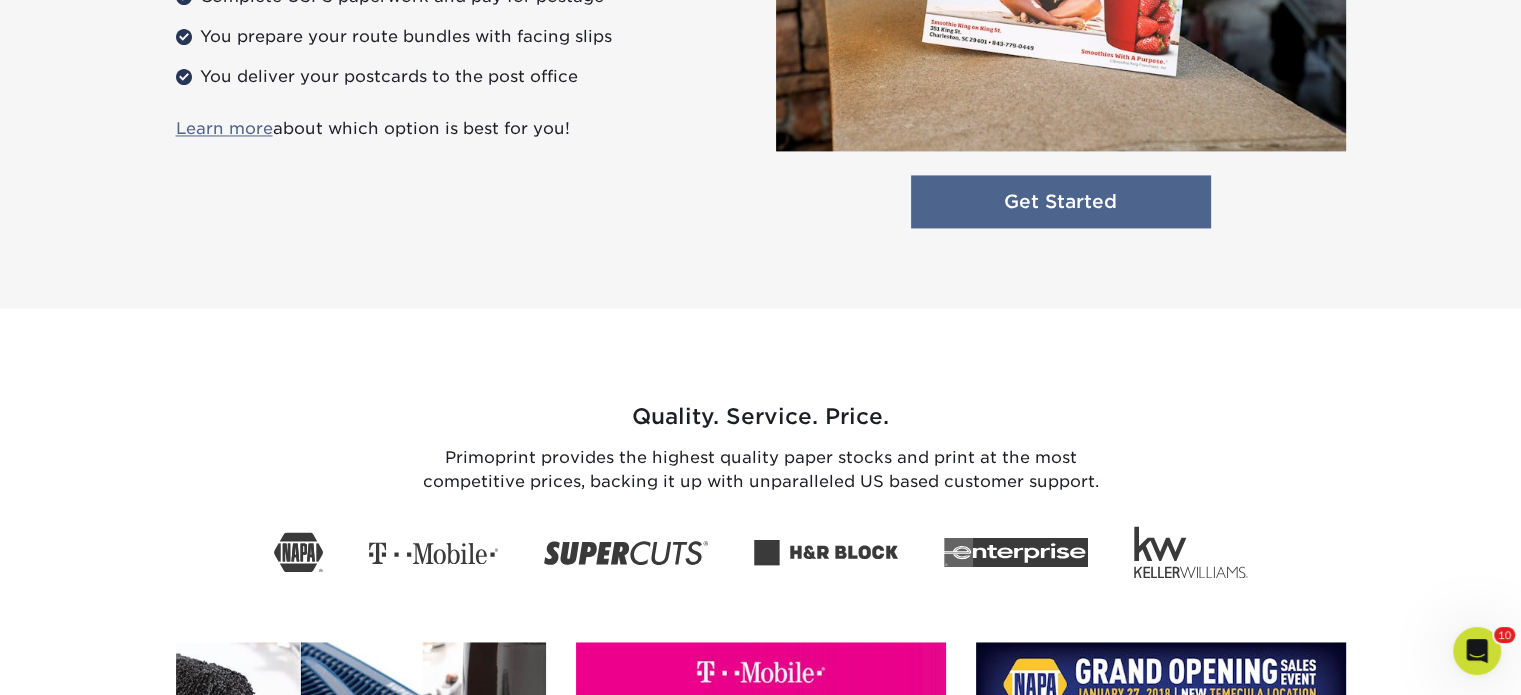 scroll, scrollTop: 0, scrollLeft: 0, axis: both 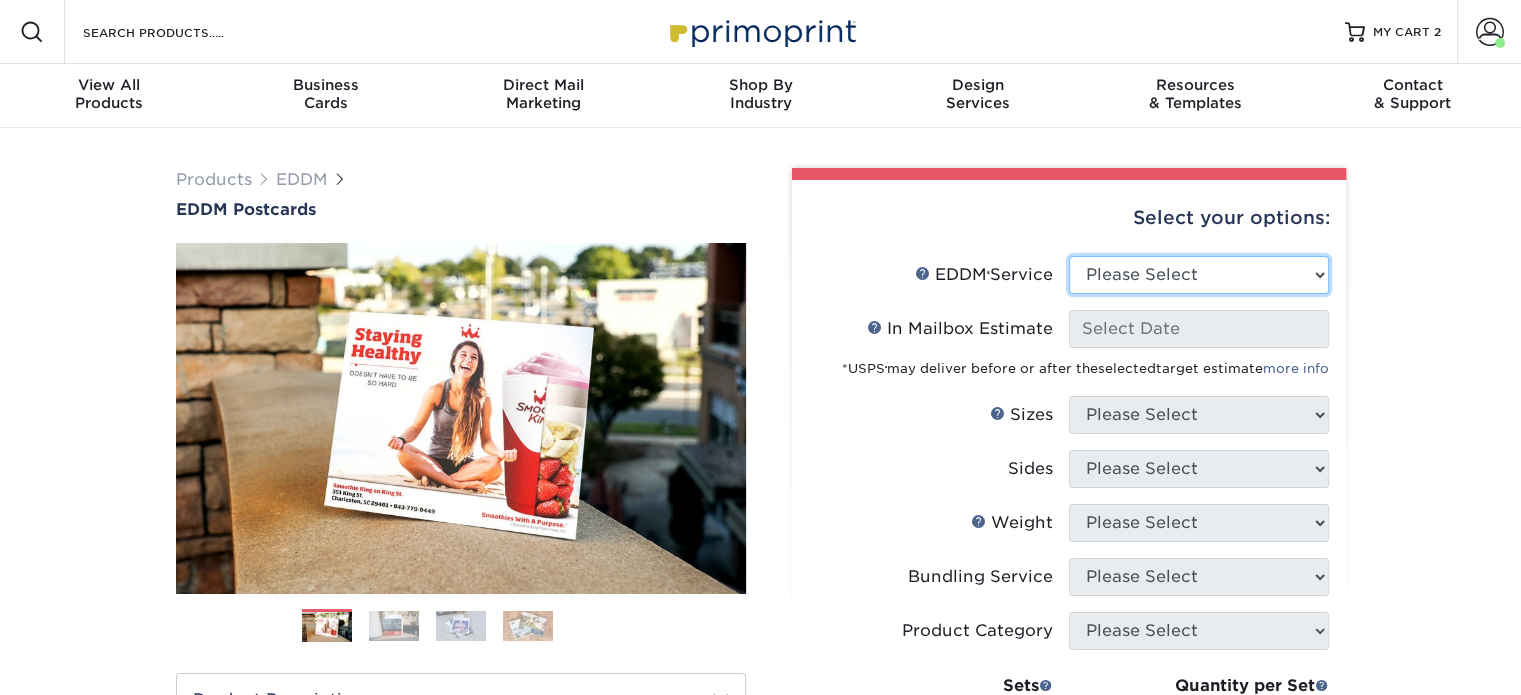 click on "Please Select
Full Service
Print Only" at bounding box center (1199, 275) 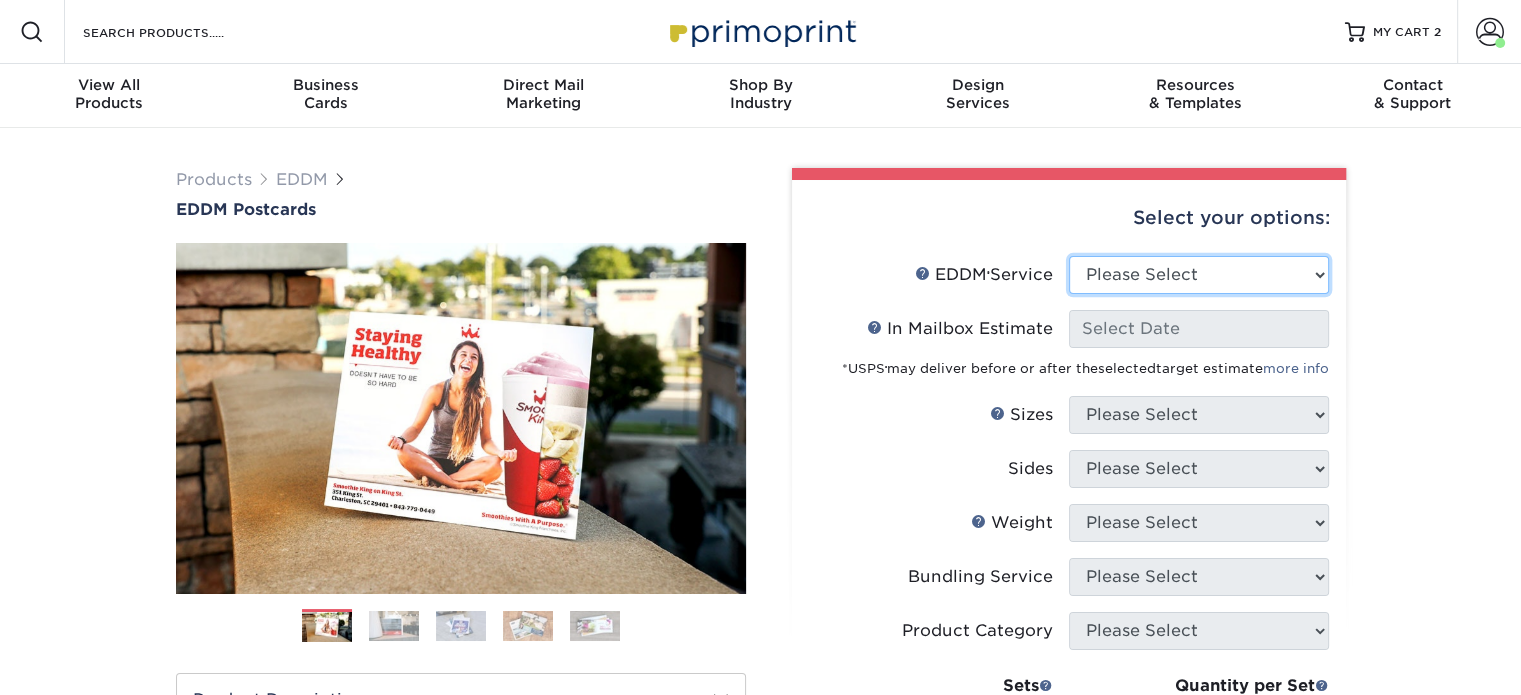 select on "print_only" 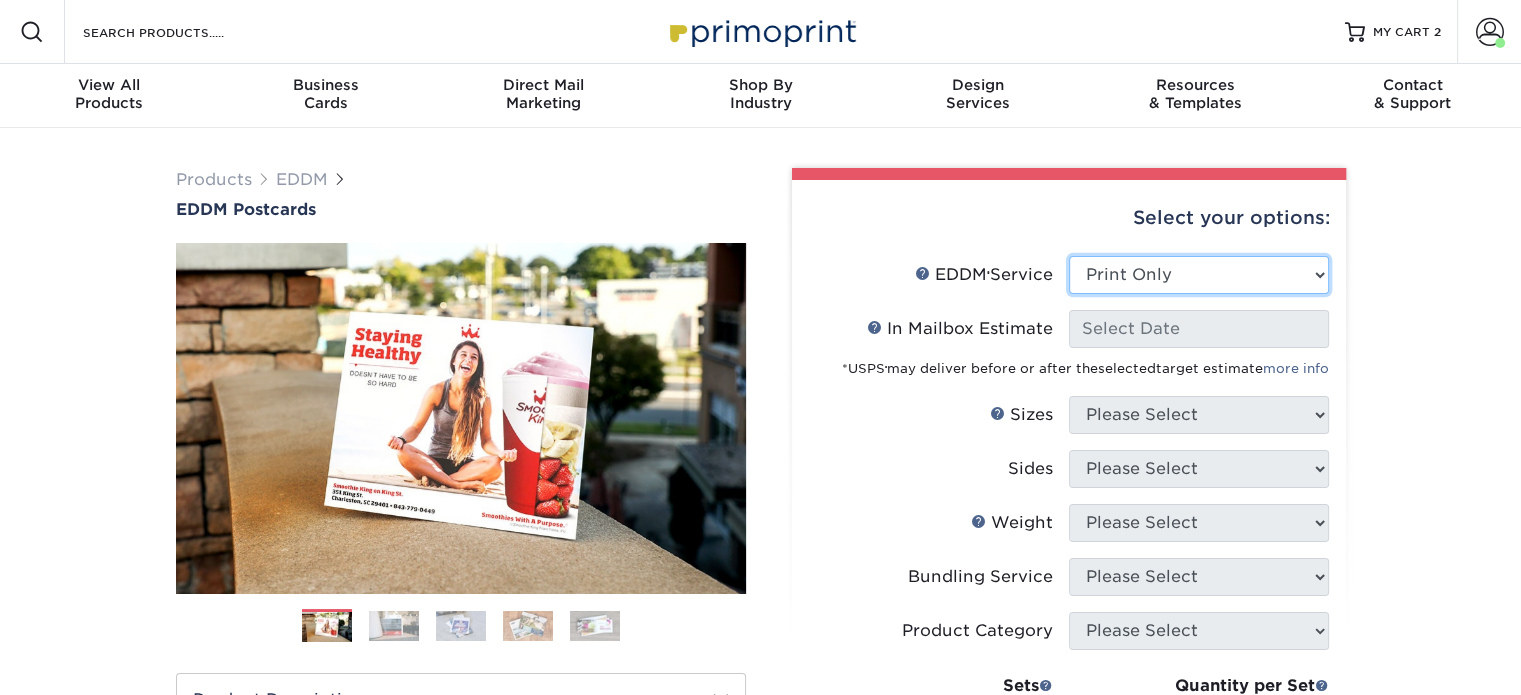 click on "Please Select
Full Service
Print Only" at bounding box center (1199, 275) 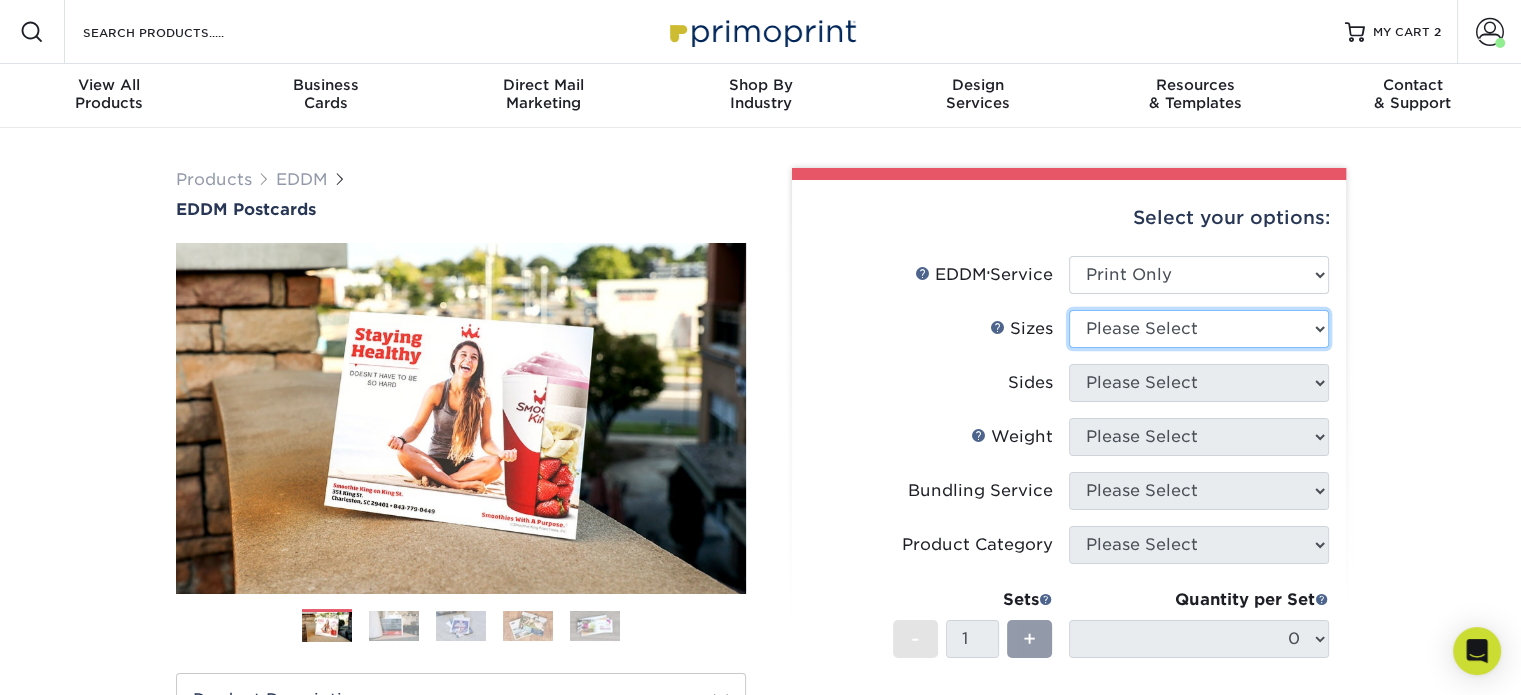 click on "Please Select
4.5" x 12"
6" x 12"
6.5" x 8"
6.5" x 9"
6.5" x 12"
7" x 8.5"
8" x 10"
8.5" x 11"
8.5" x 14"" at bounding box center [1199, 329] 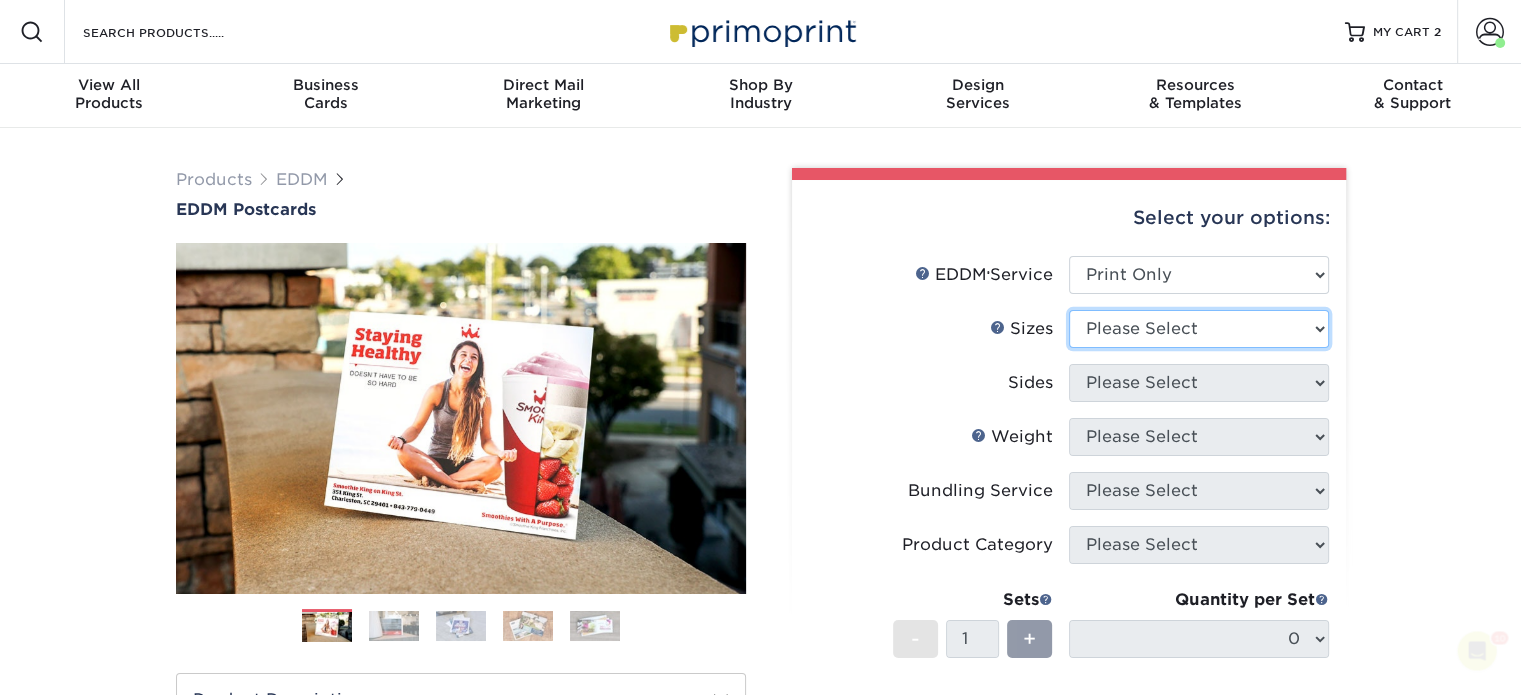 scroll, scrollTop: 0, scrollLeft: 0, axis: both 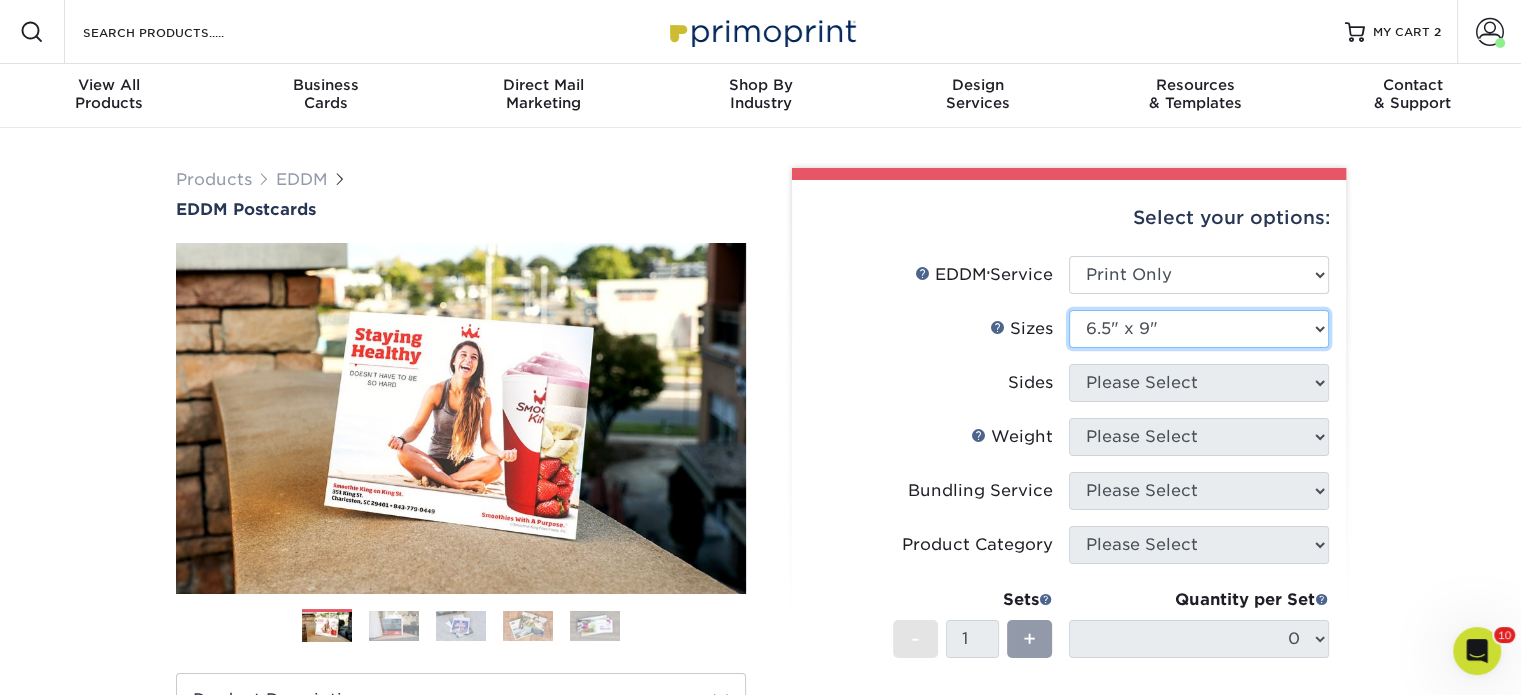 click on "Please Select
4.5" x 12"
6" x 12"
6.5" x 8"
6.5" x 9"
6.5" x 12"
7" x 8.5"
8" x 10"
8.5" x 11"
8.5" x 14"" at bounding box center (1199, 329) 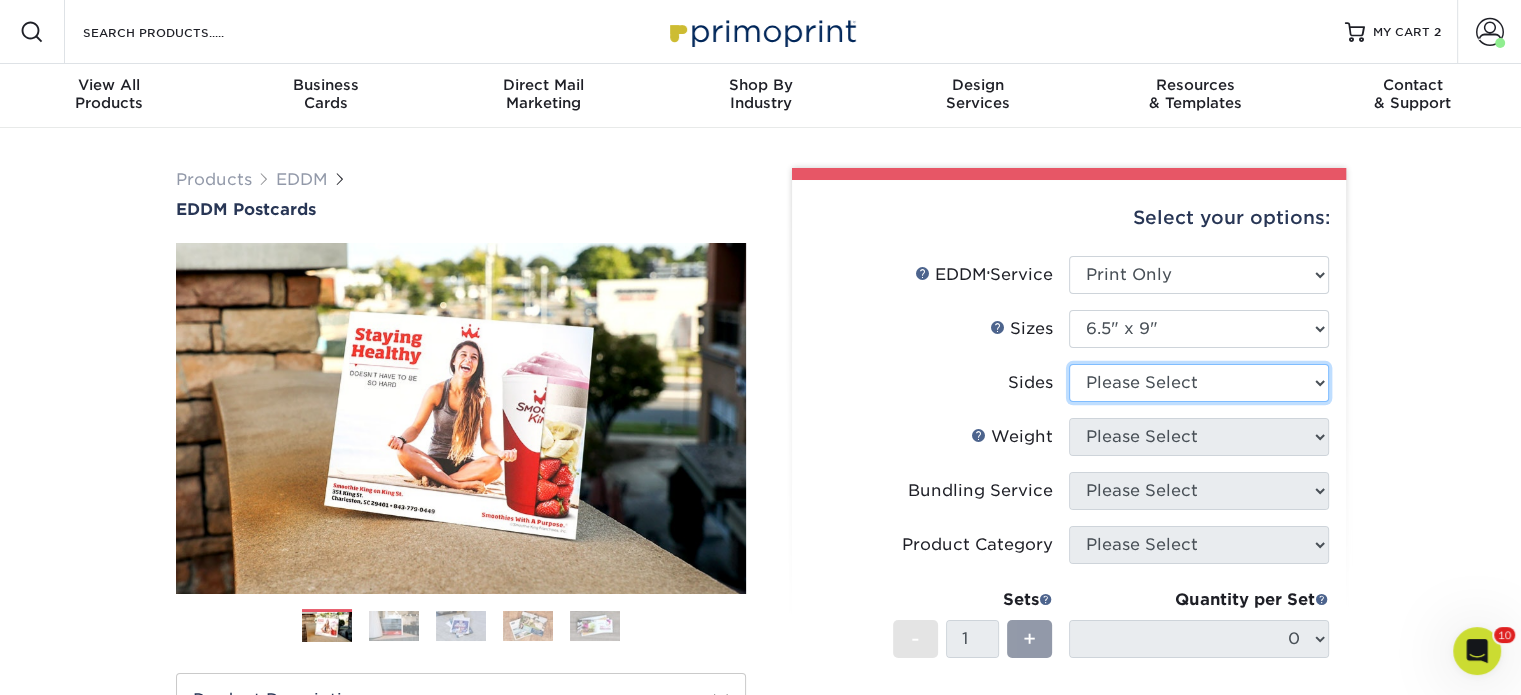 click on "Please Select Print Both Sides Print Front Only" at bounding box center (1199, 383) 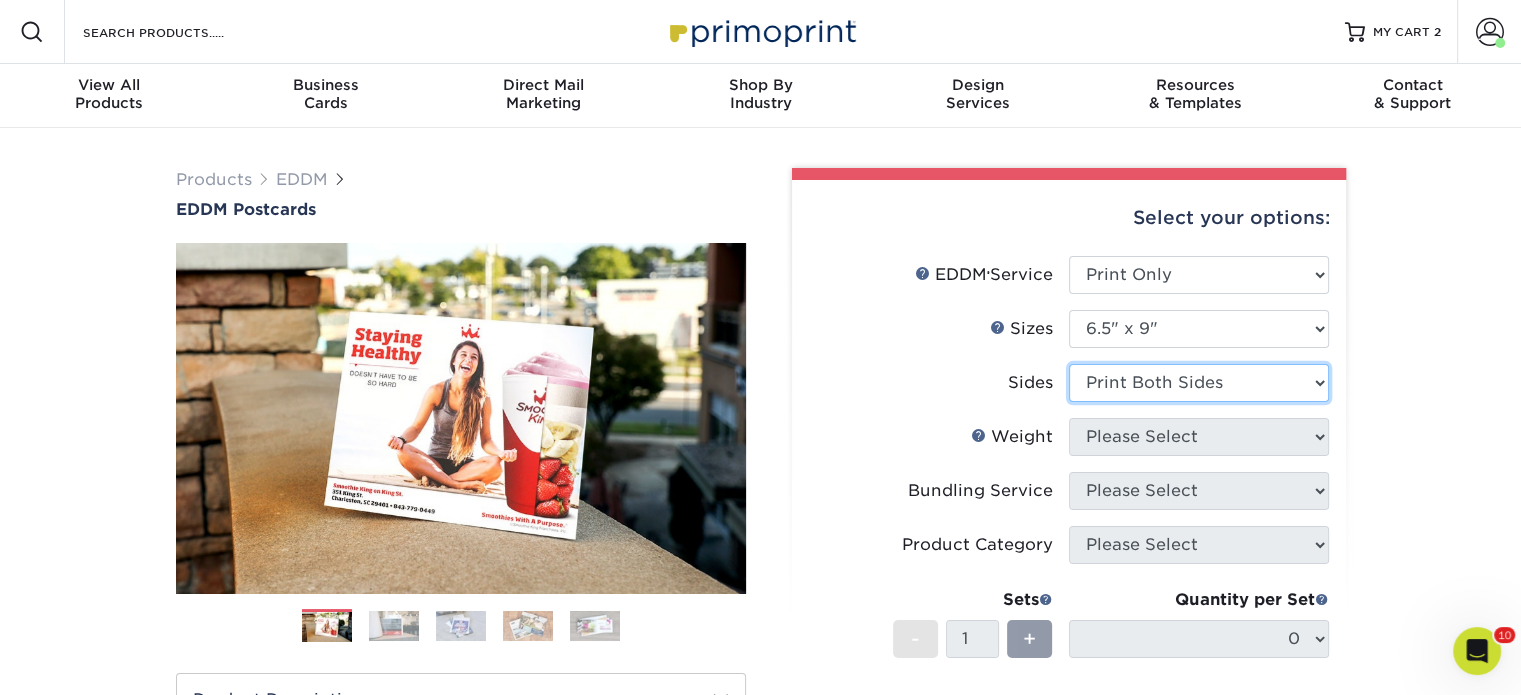 click on "Please Select Print Both Sides Print Front Only" at bounding box center [1199, 383] 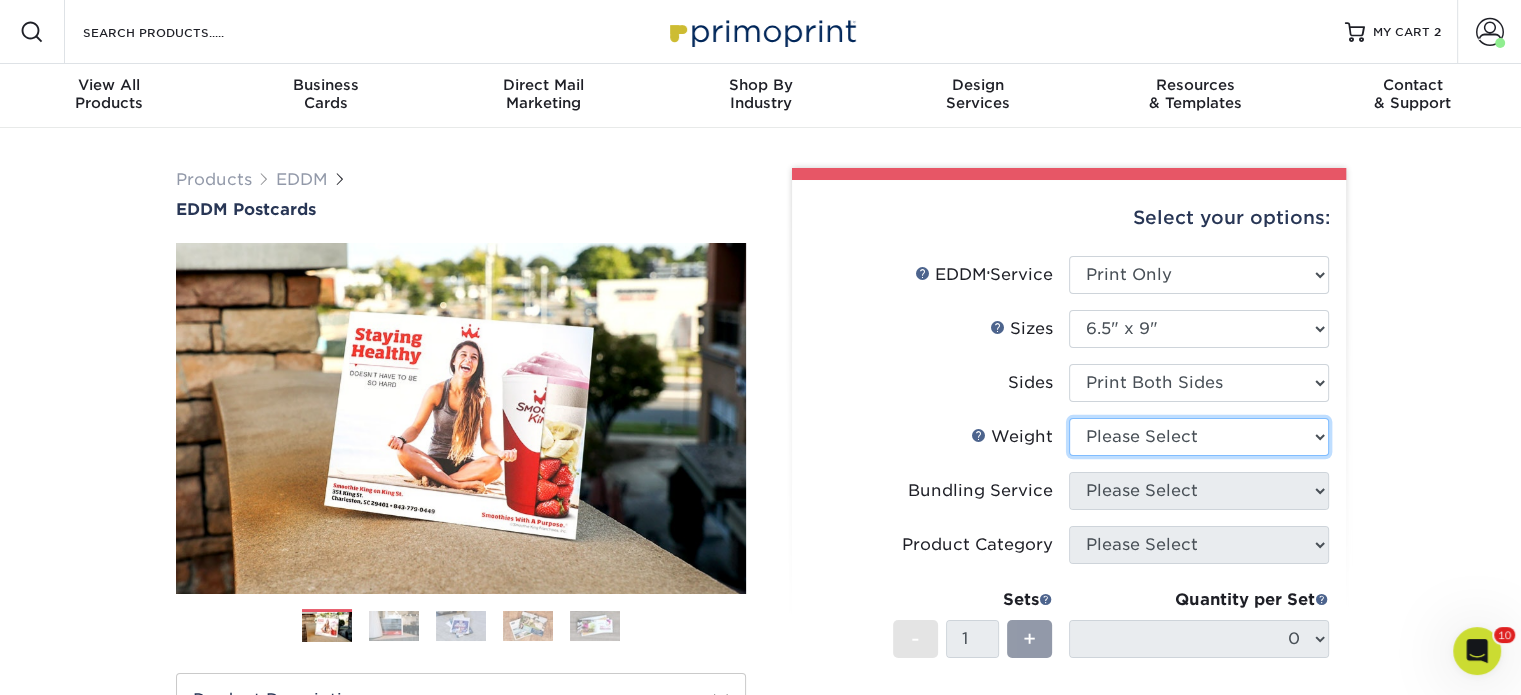 click on "Please Select 16PT 14PT" at bounding box center (1199, 437) 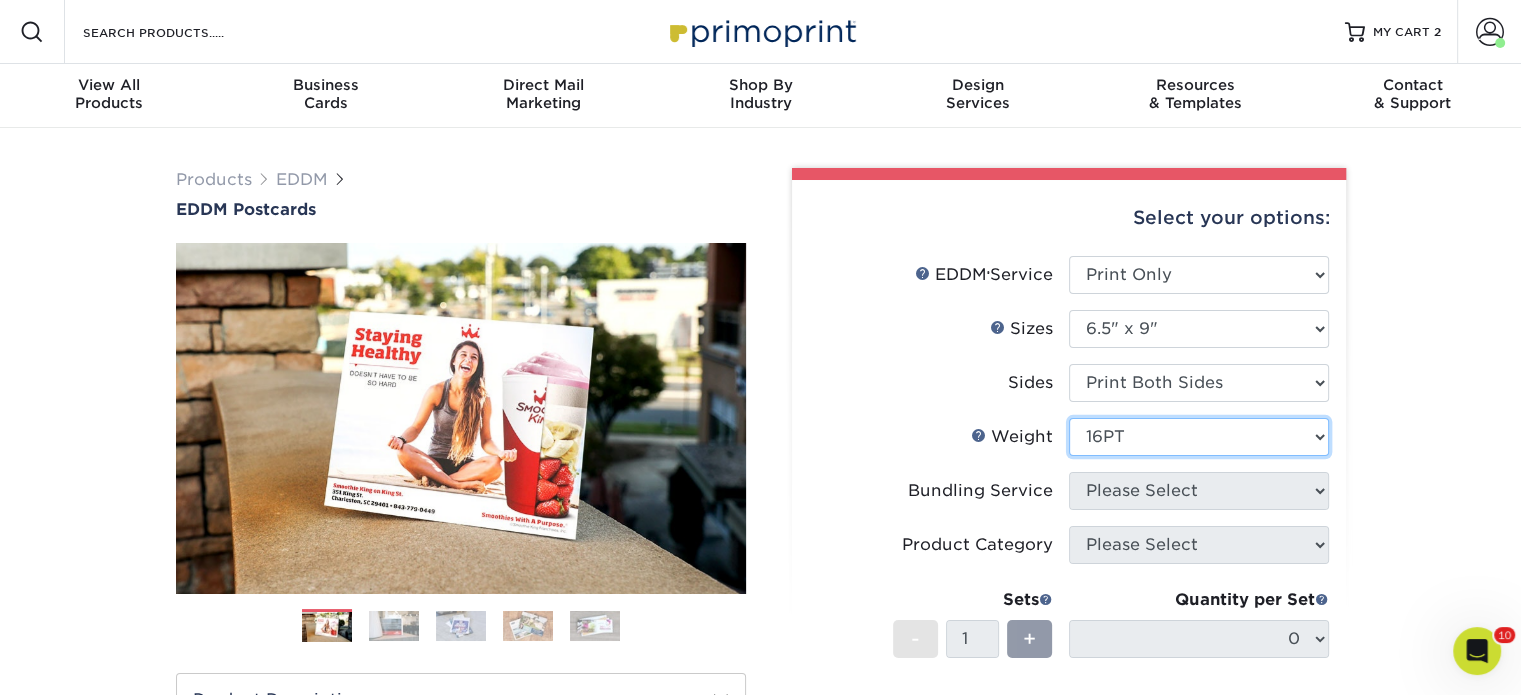 click on "Please Select 16PT 14PT" at bounding box center [1199, 437] 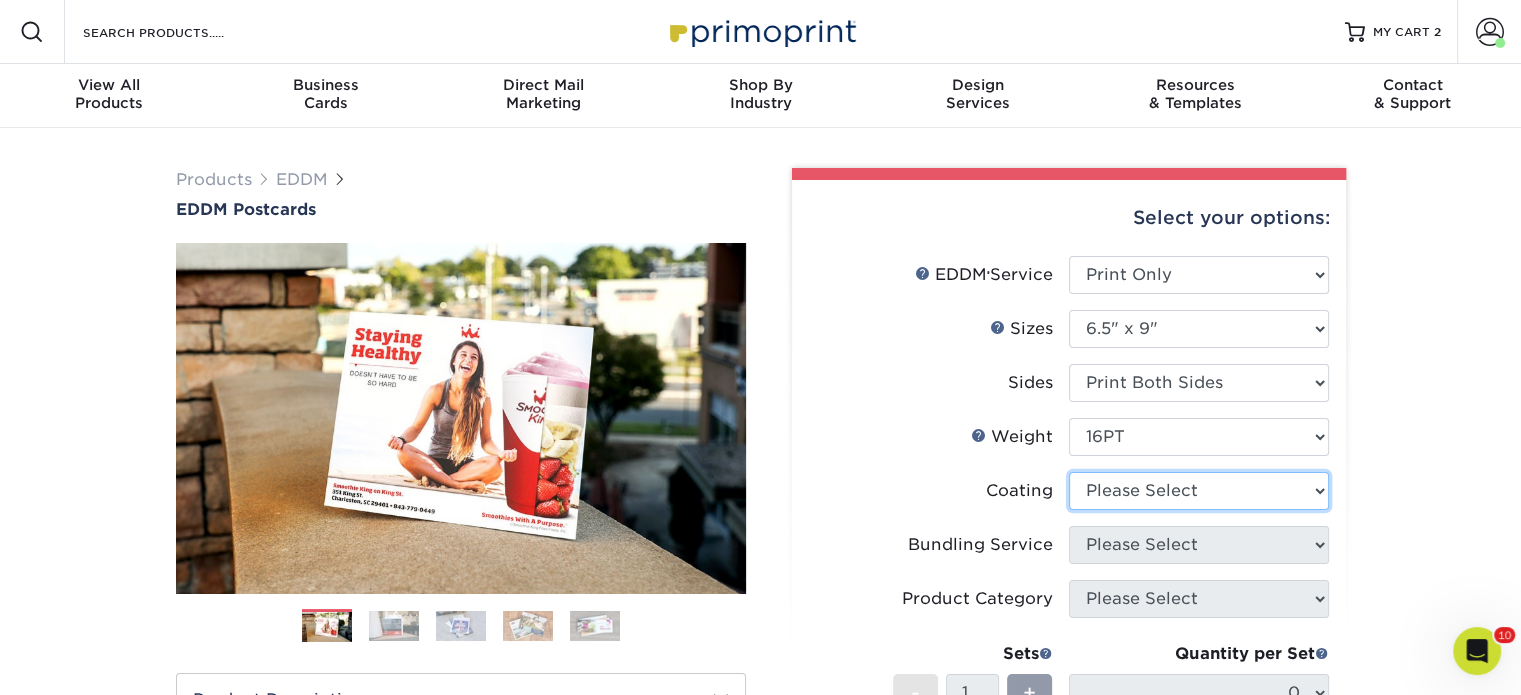 click at bounding box center (1199, 491) 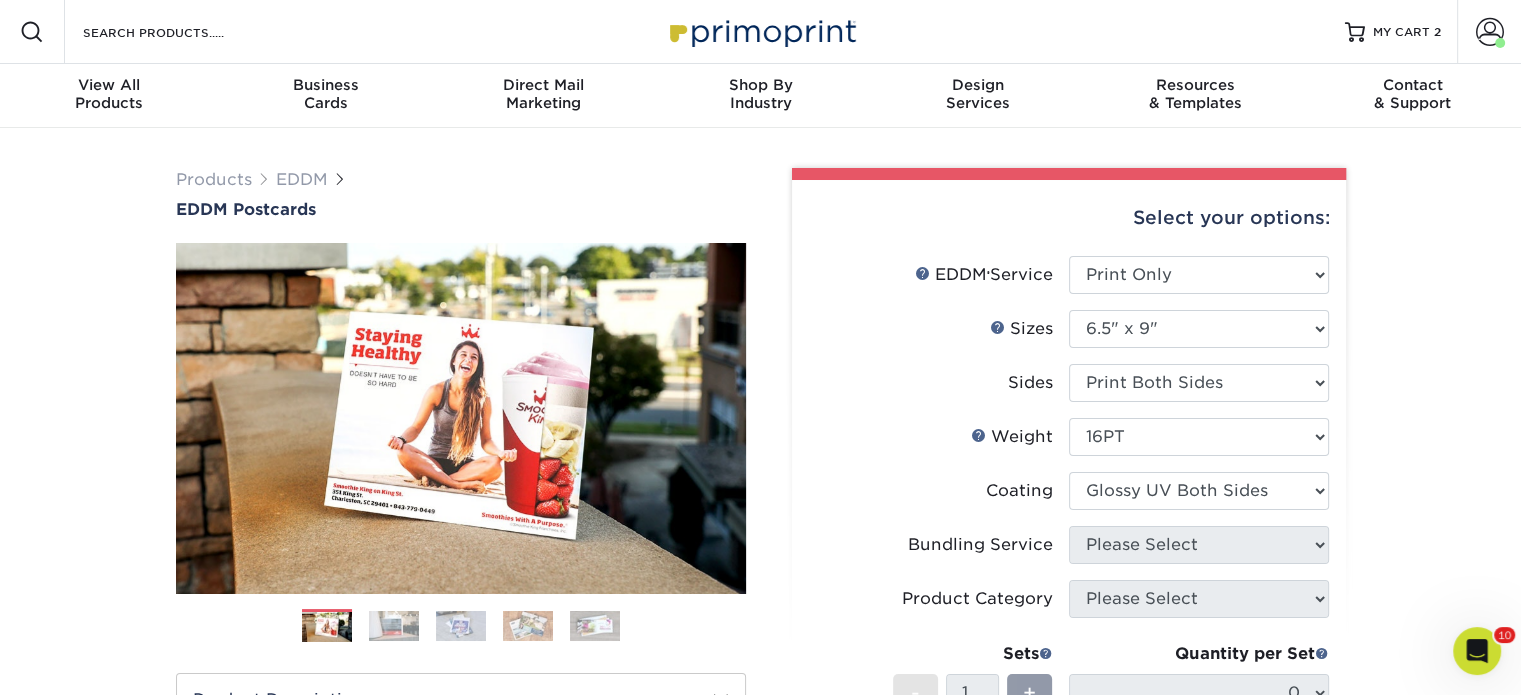 click at bounding box center (1199, 491) 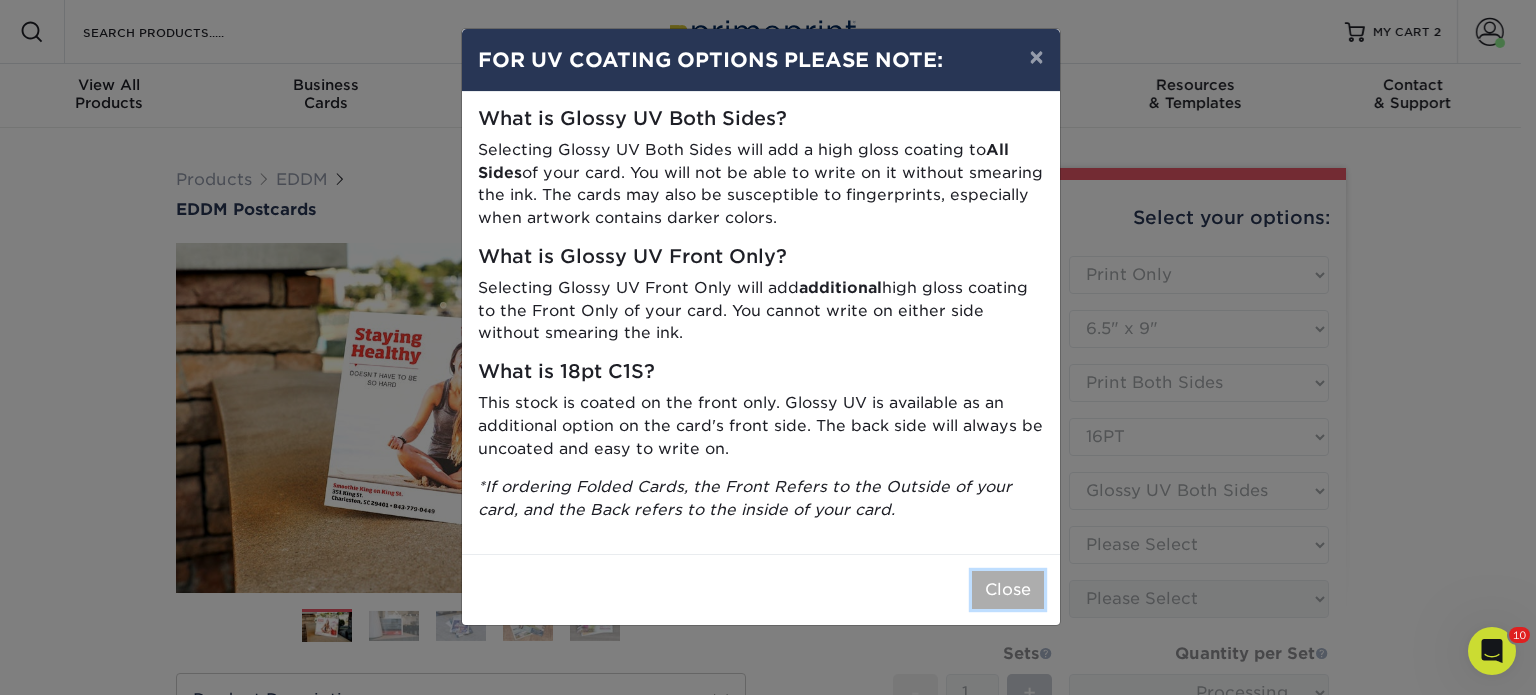 click on "Close" at bounding box center [1008, 590] 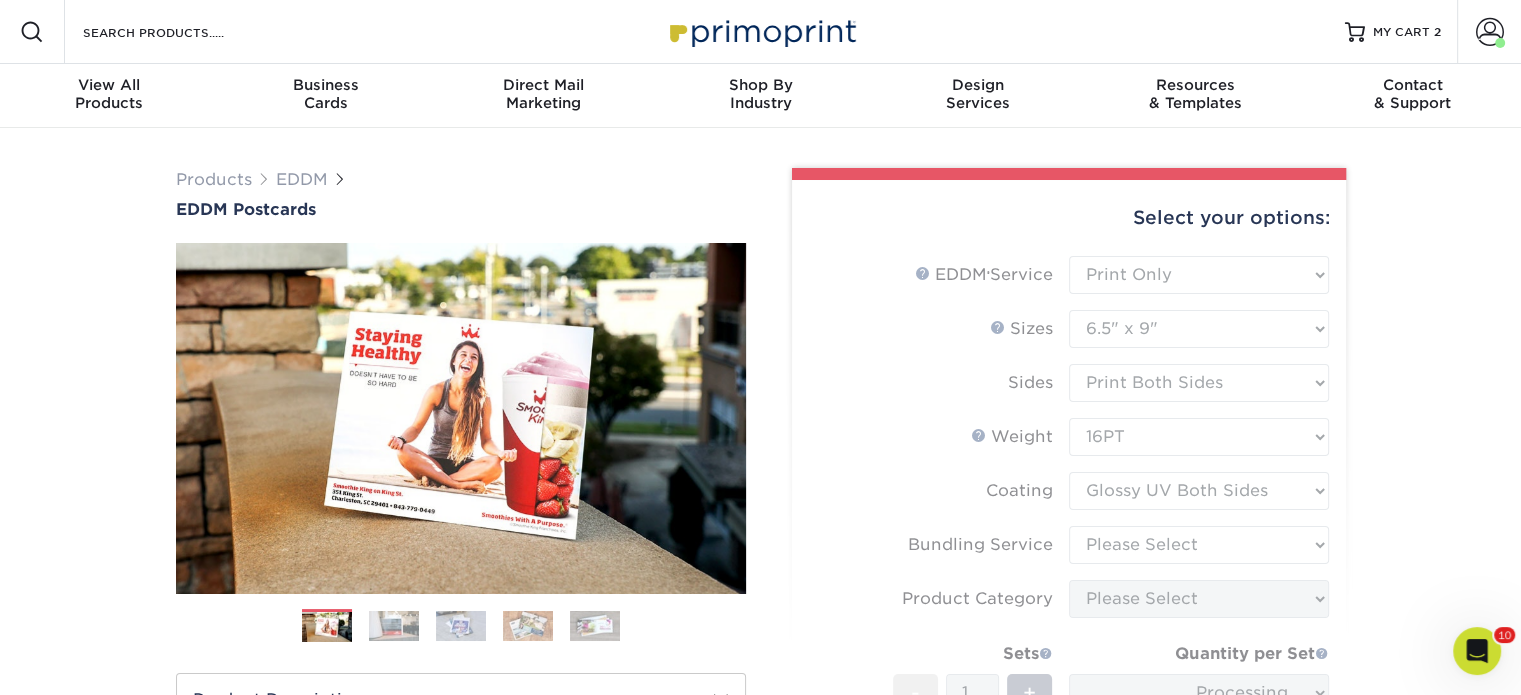 scroll, scrollTop: 300, scrollLeft: 0, axis: vertical 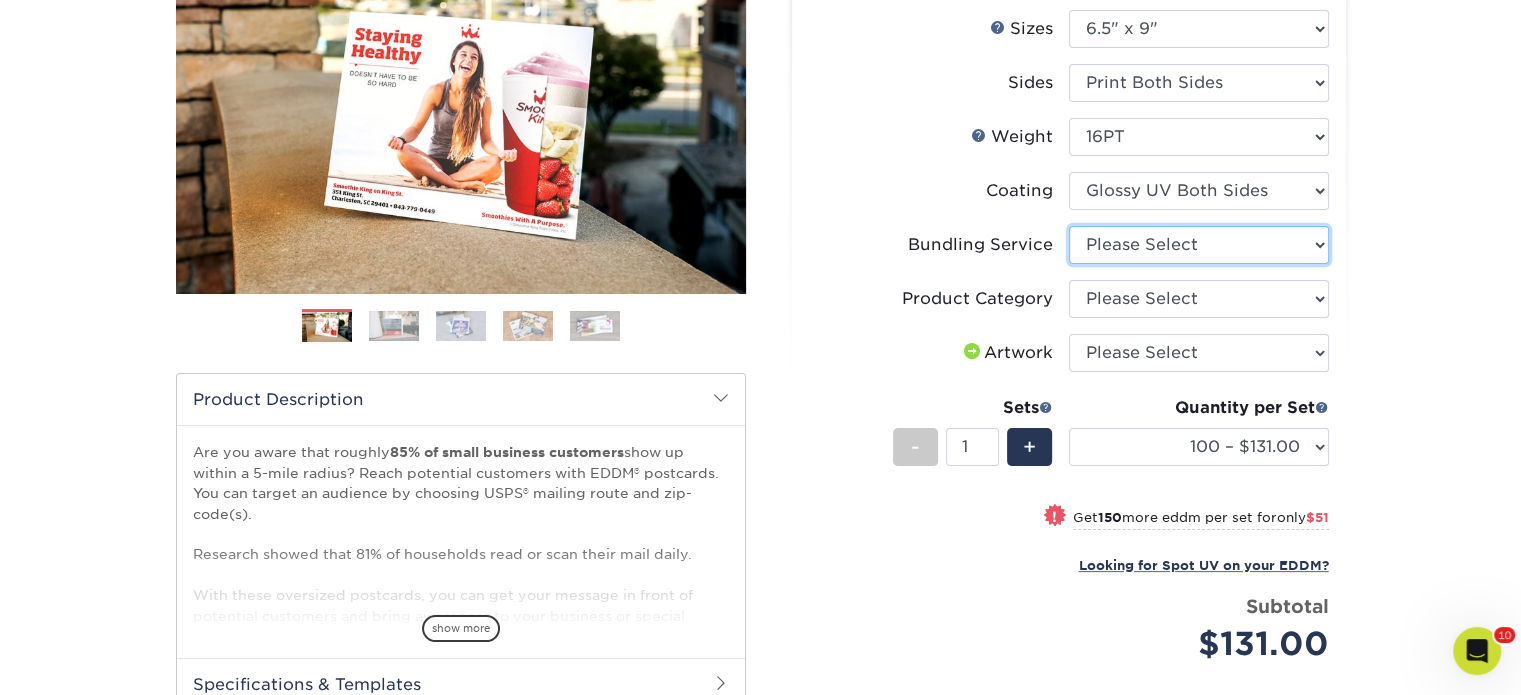 click on "Please Select No Bundling Services Yes, Bundles of 50 (+2 Days) Yes, Bundles of 100 (+2 Days)" at bounding box center (1199, 245) 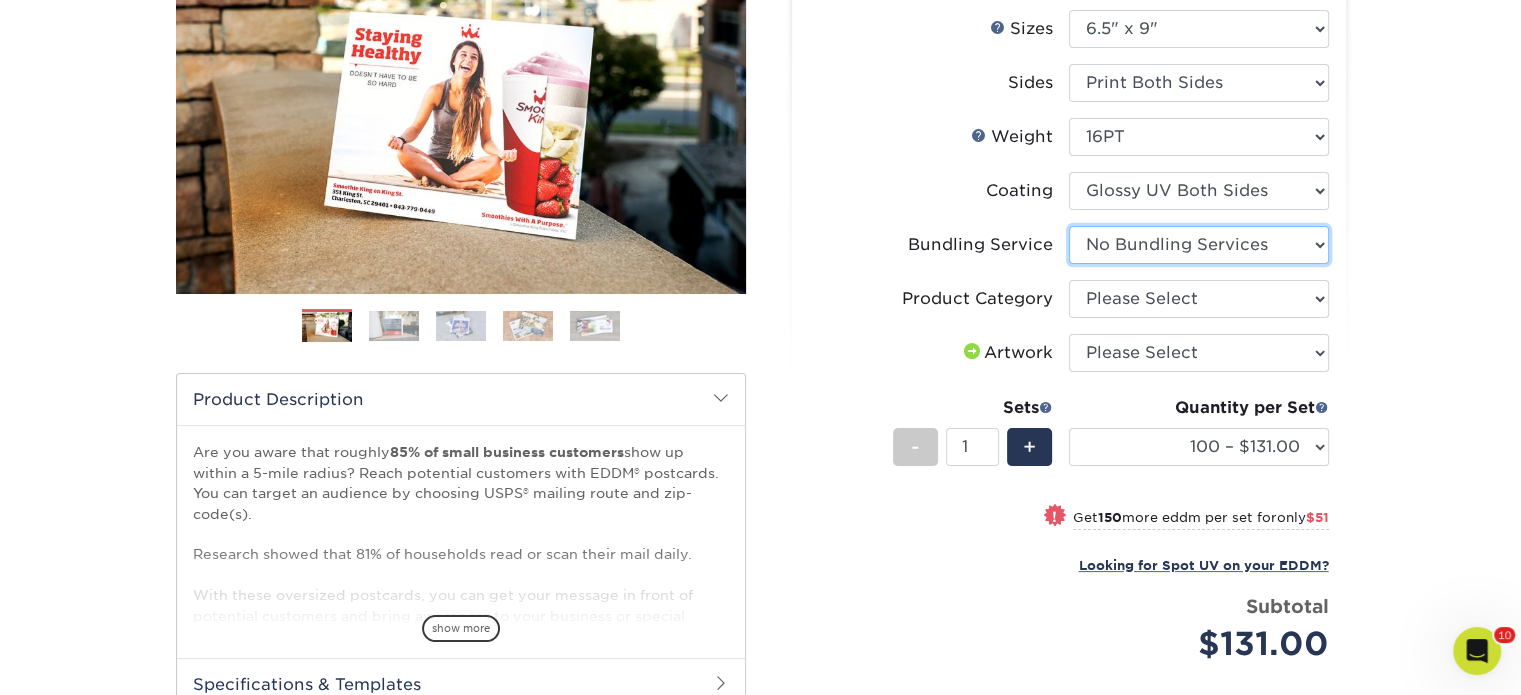 click on "Please Select No Bundling Services Yes, Bundles of 50 (+2 Days) Yes, Bundles of 100 (+2 Days)" at bounding box center [1199, 245] 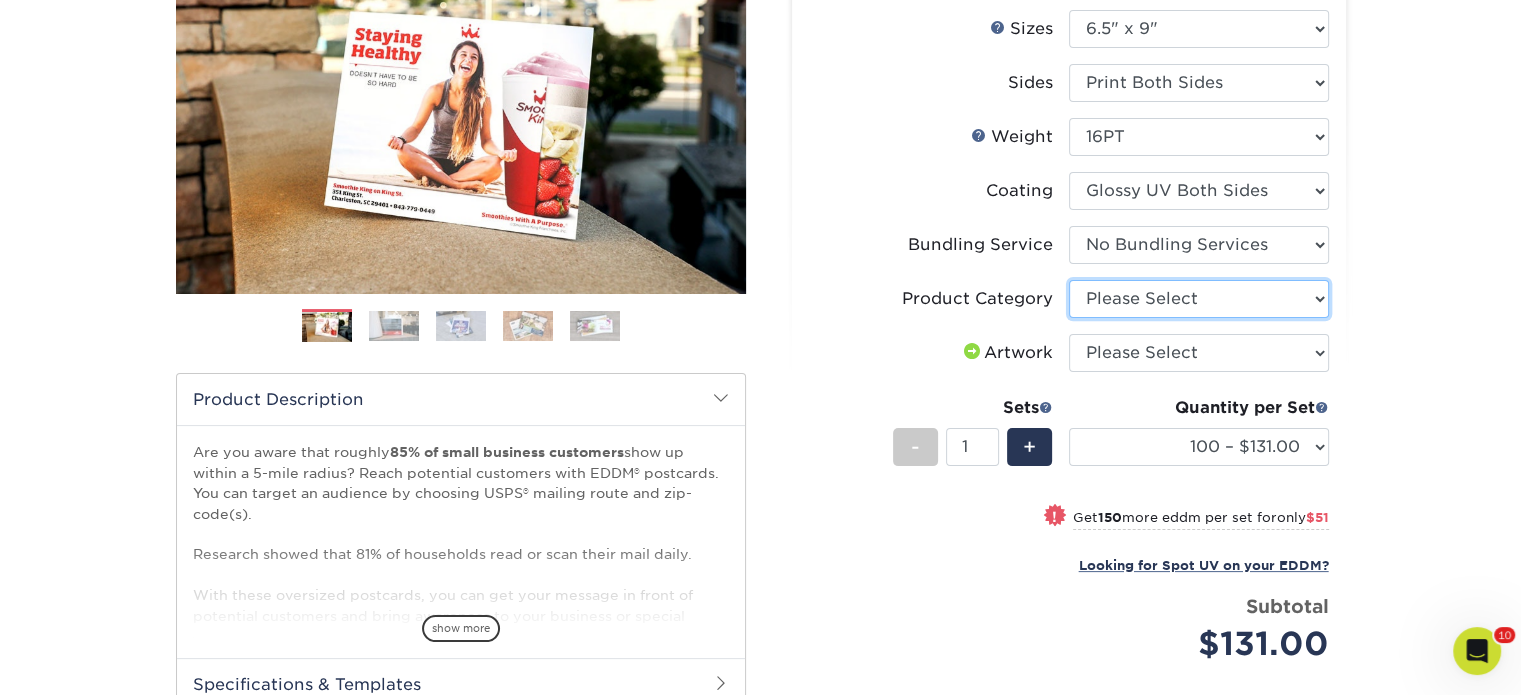 click on "Please Select Postcards" at bounding box center [1199, 299] 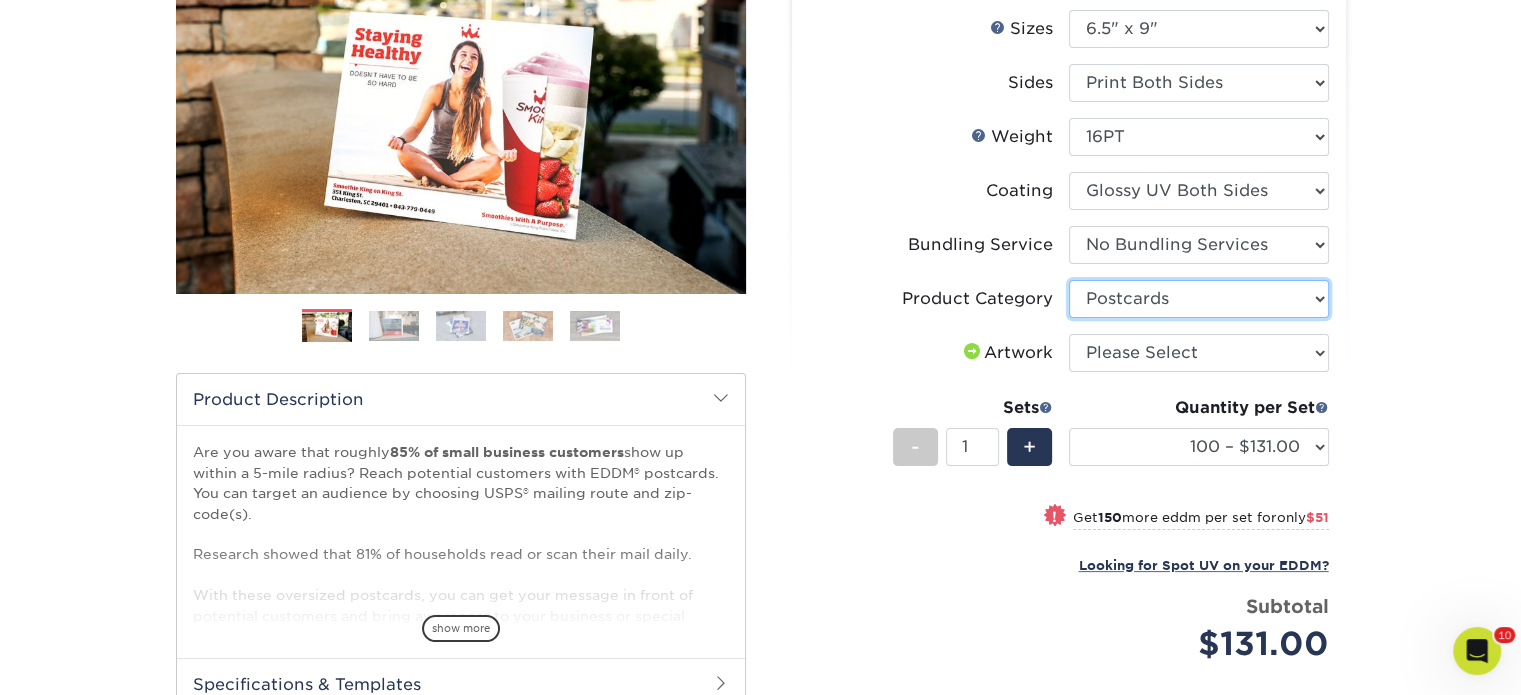 click on "Please Select Postcards" at bounding box center (1199, 299) 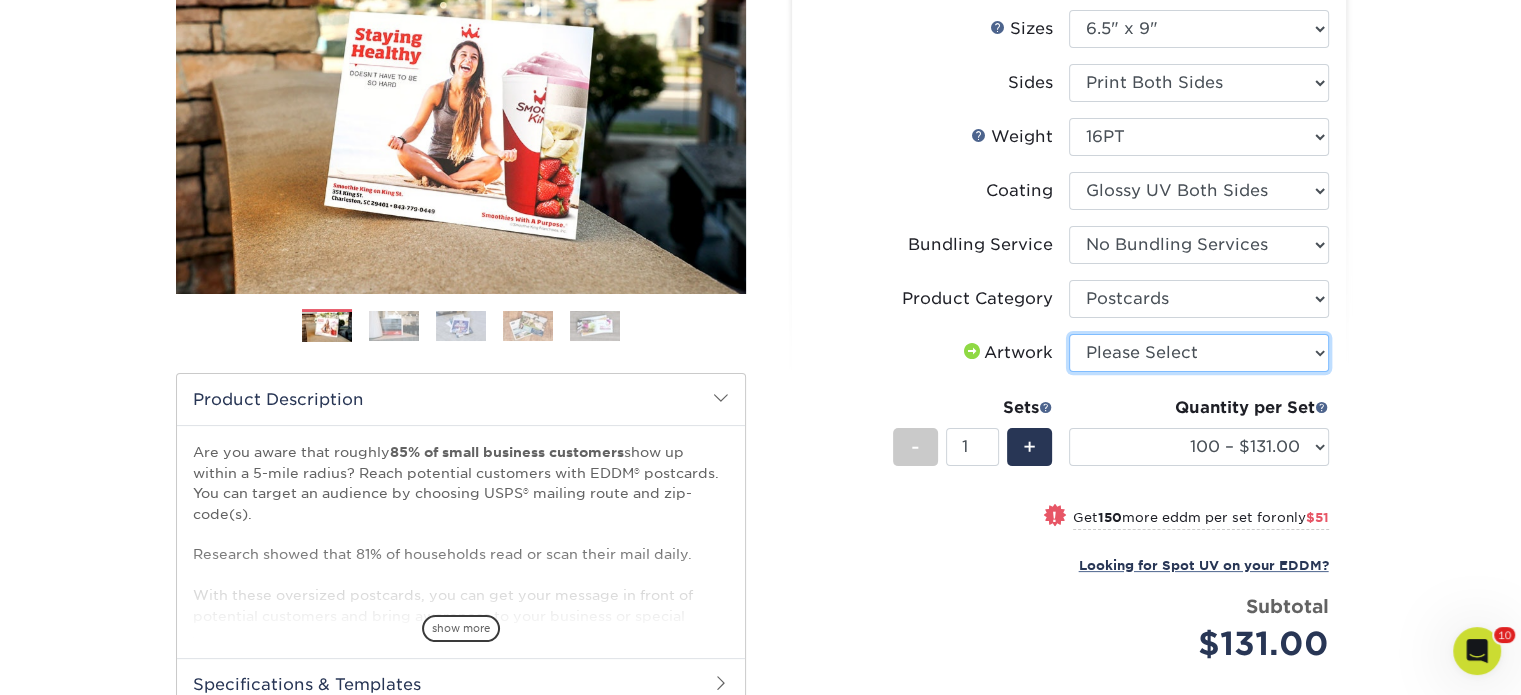 click on "Please Select I will upload files I need a design - $150" at bounding box center (1199, 353) 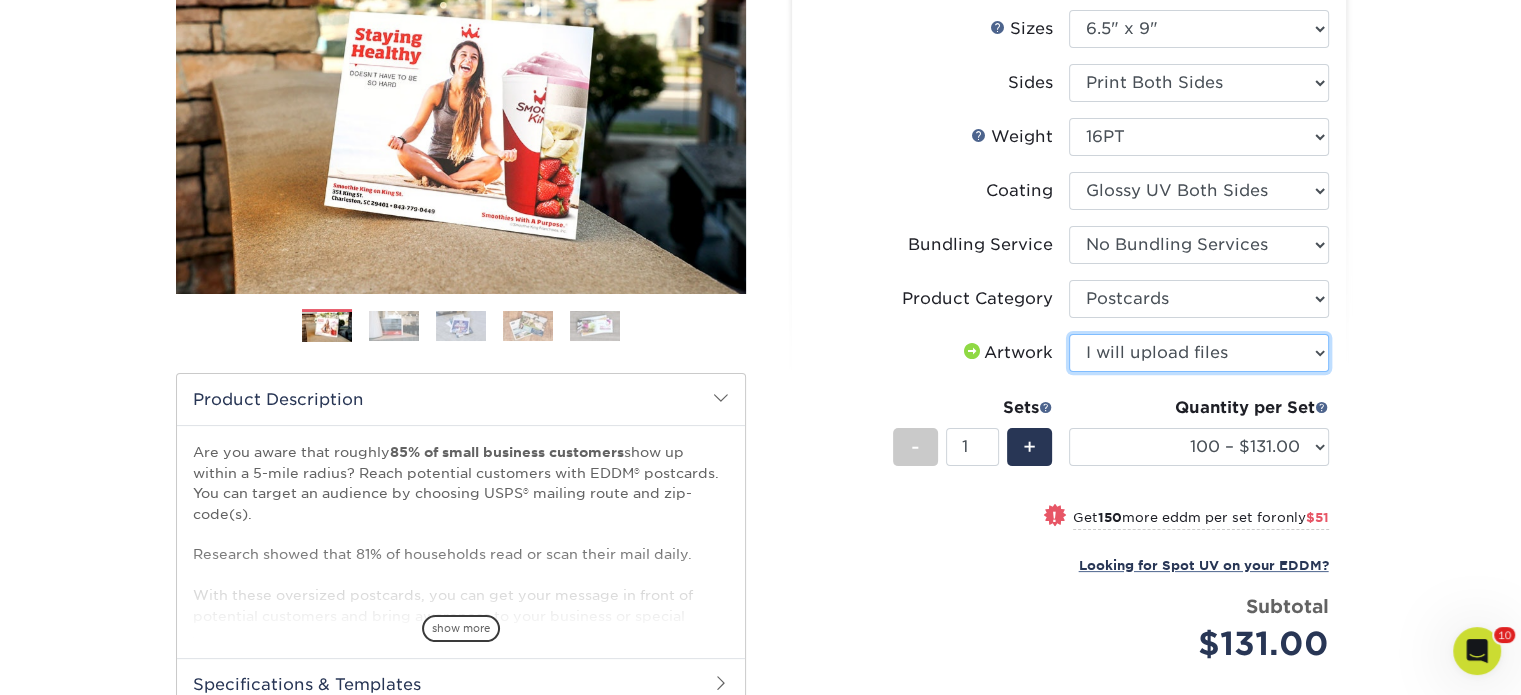 click on "Please Select I will upload files I need a design - $150" at bounding box center [1199, 353] 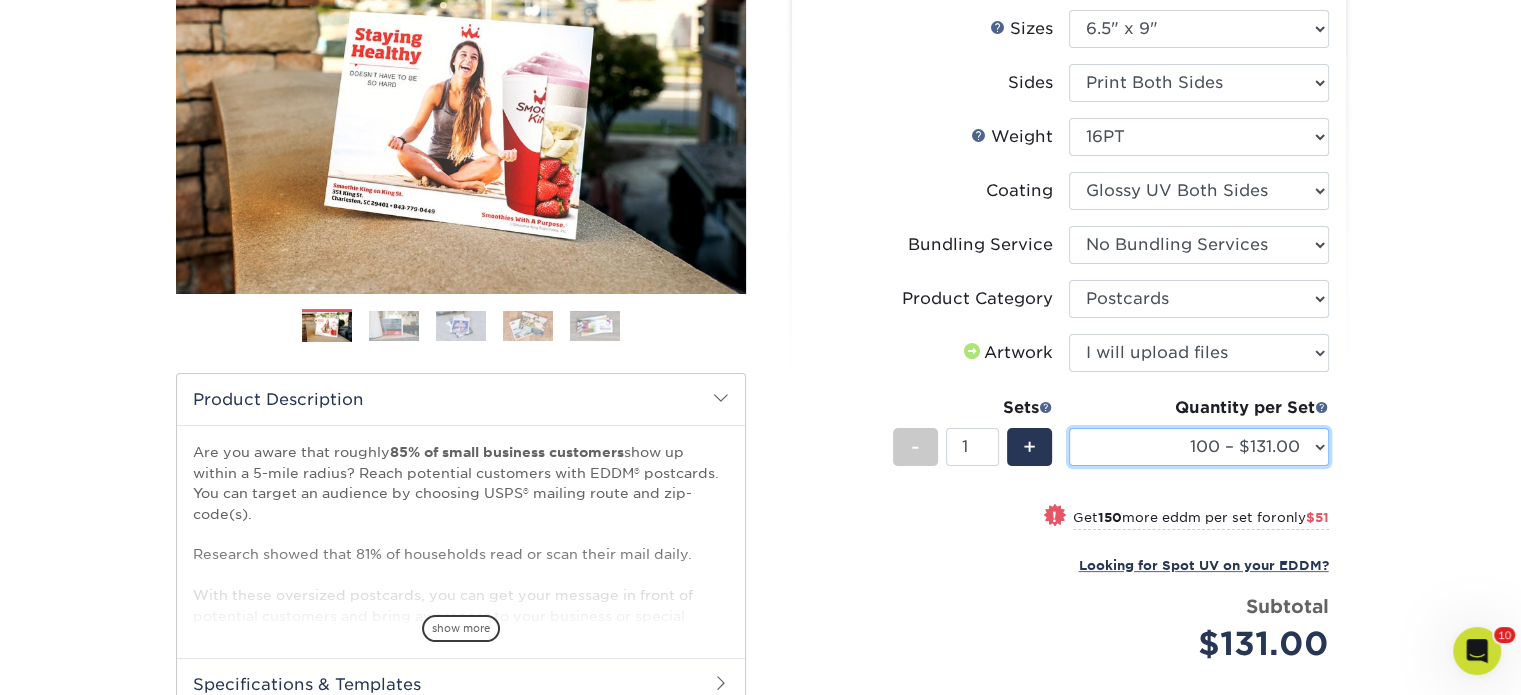click on "100 – $131.00 250 – $182.00 500 – $203.00 1000 – $227.00 2500 – $379.00 5000 – $627.00 7500 – $941.00 10000 – $1254.00 12500 – $1568.00 15000 – $1881.00 17500 – $2194.00 20000 – $2508.00 22500 – $2821.00 25000 – $3135.00 27500 – $3448.00 30000 – $3761.00 32500 – $4075.00 35000 – $4388.00 37500 – $4702.00 40000 – $5015.00 42500 – $5328.00 45000 – $5642.00 47500 – $5955.00 50000 – $6269.00" at bounding box center [1199, 447] 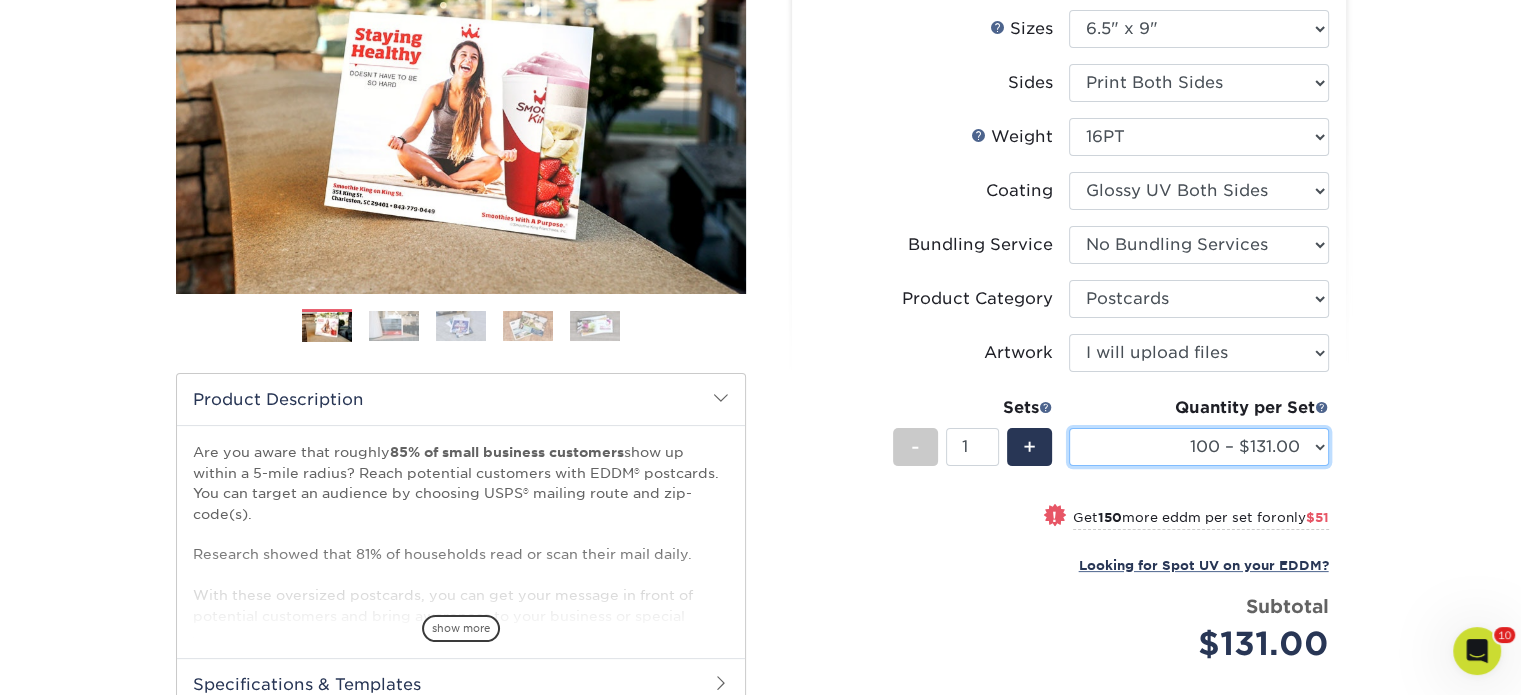 select on "1000 – $227.00" 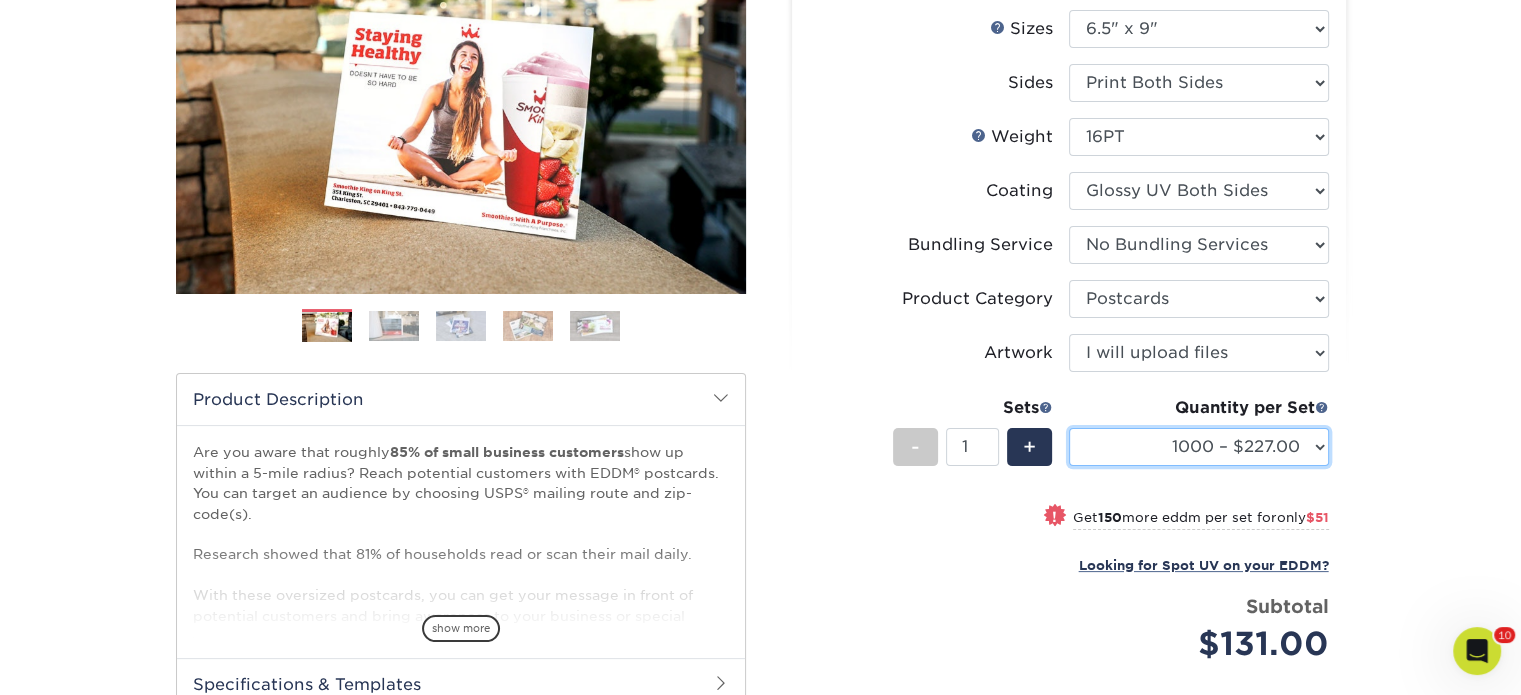 click on "100 – $131.00 250 – $182.00 500 – $203.00 1000 – $227.00 2500 – $379.00 5000 – $627.00 7500 – $941.00 10000 – $1254.00 12500 – $1568.00 15000 – $1881.00 17500 – $2194.00 20000 – $2508.00 22500 – $2821.00 25000 – $3135.00 27500 – $3448.00 30000 – $3761.00 32500 – $4075.00 35000 – $4388.00 37500 – $4702.00 40000 – $5015.00 42500 – $5328.00 45000 – $5642.00 47500 – $5955.00 50000 – $6269.00" at bounding box center [1199, 447] 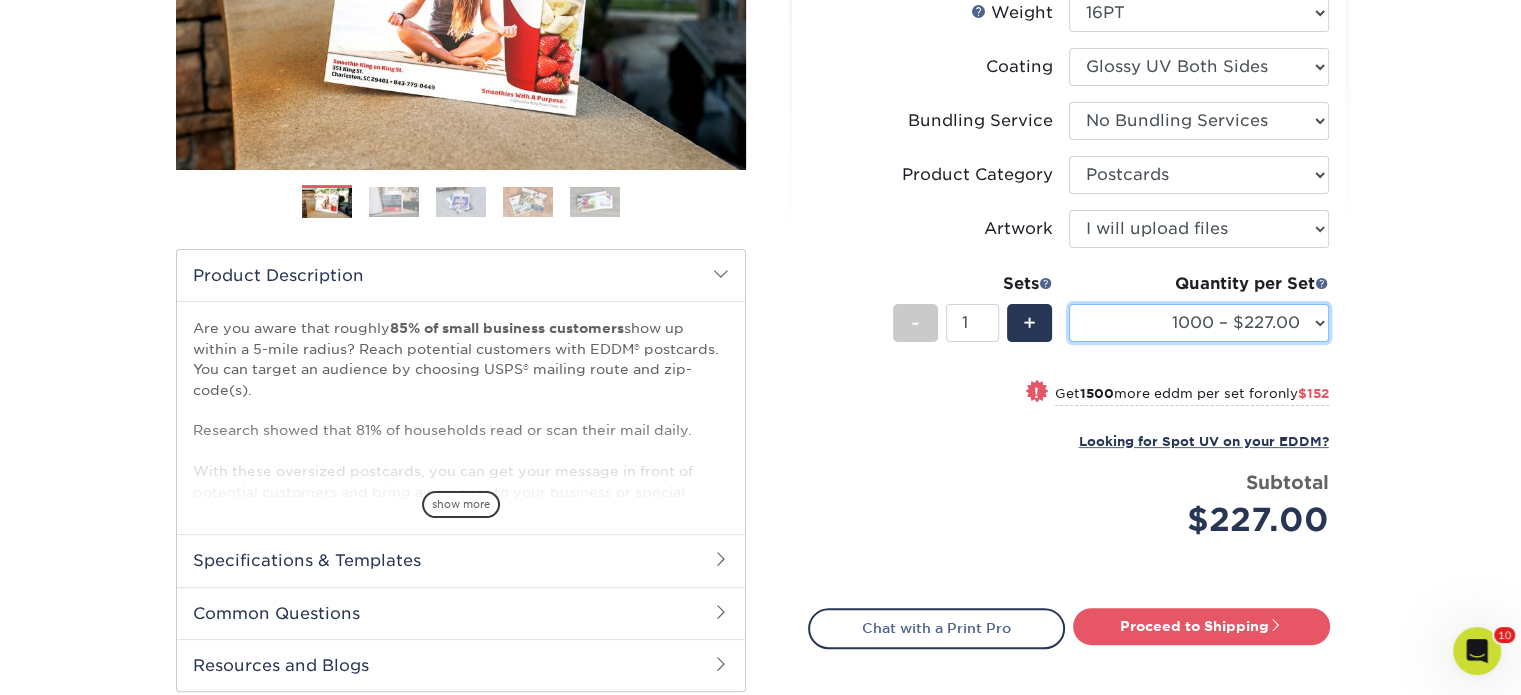 scroll, scrollTop: 600, scrollLeft: 0, axis: vertical 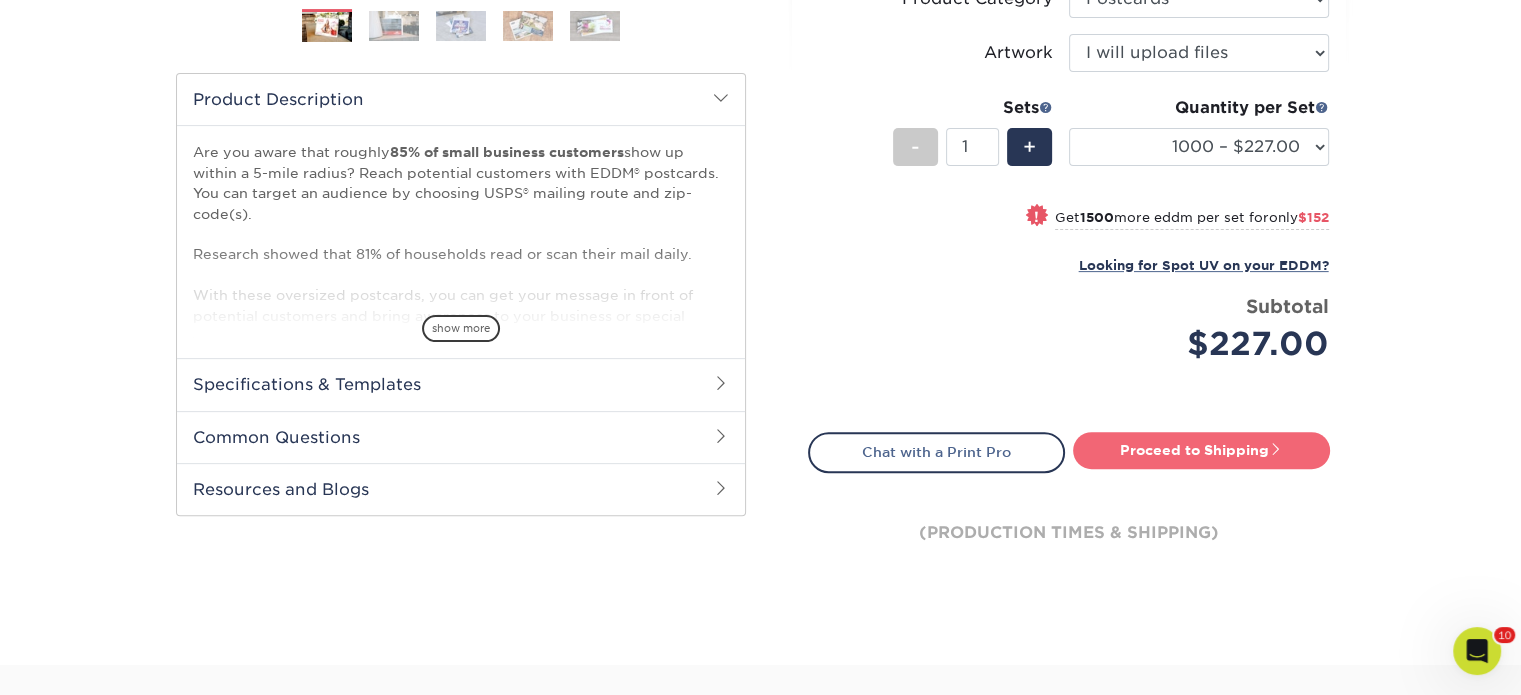 click on "Proceed to Shipping" at bounding box center (1201, 450) 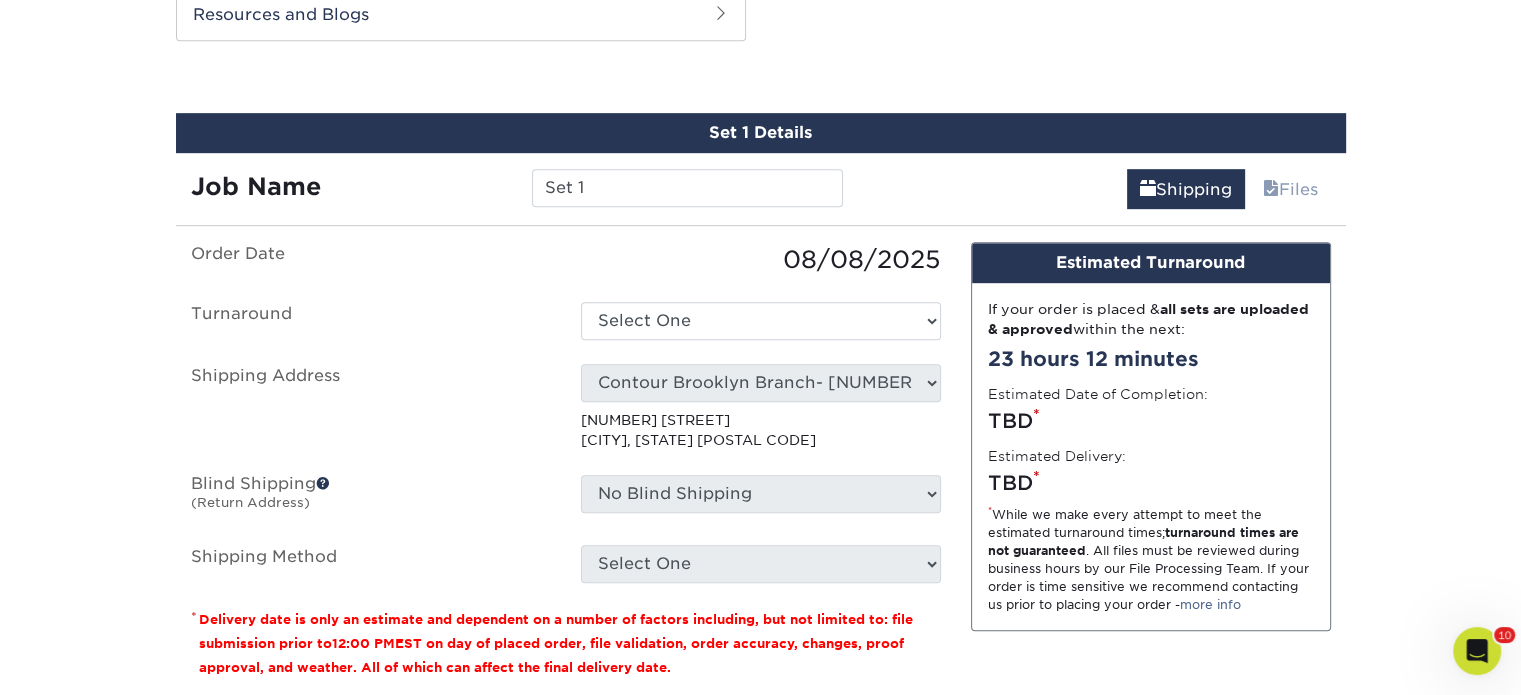 scroll, scrollTop: 1084, scrollLeft: 0, axis: vertical 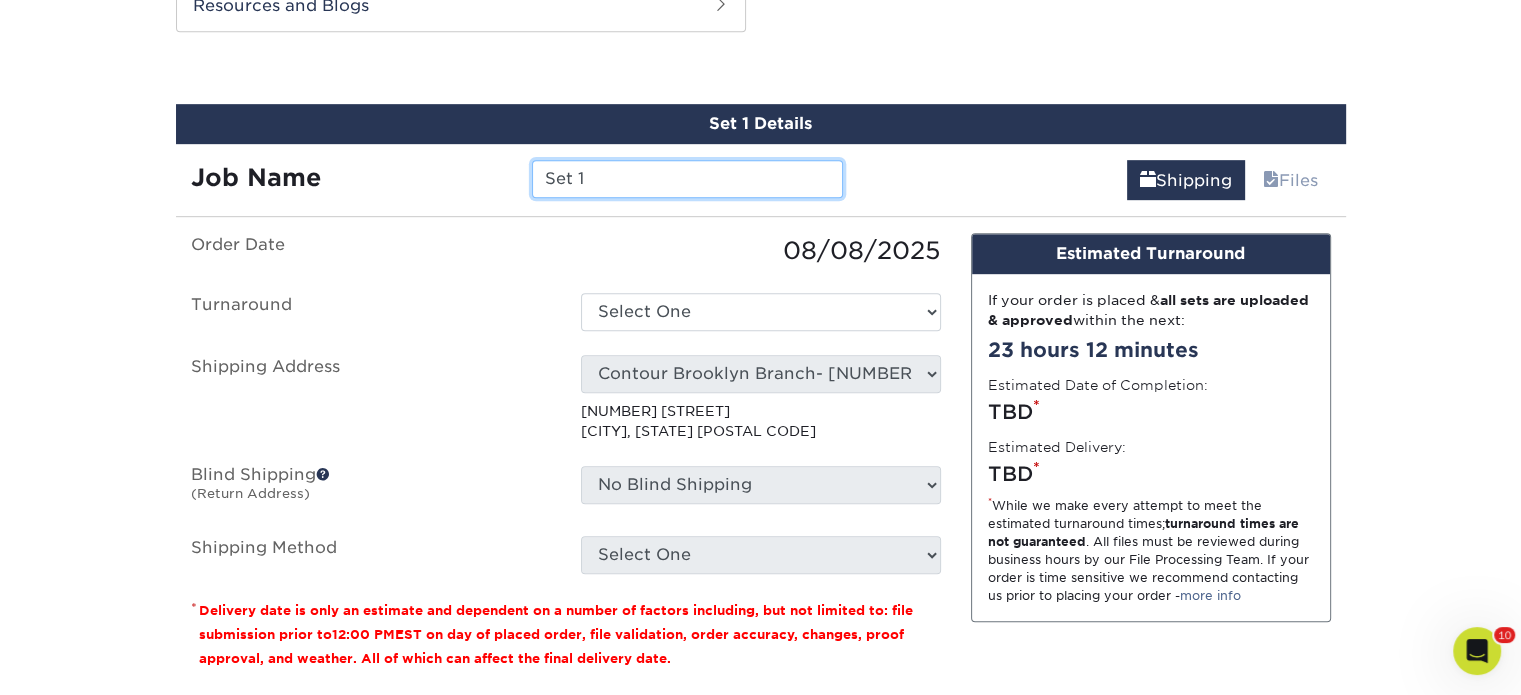 click on "Set 1" at bounding box center [687, 179] 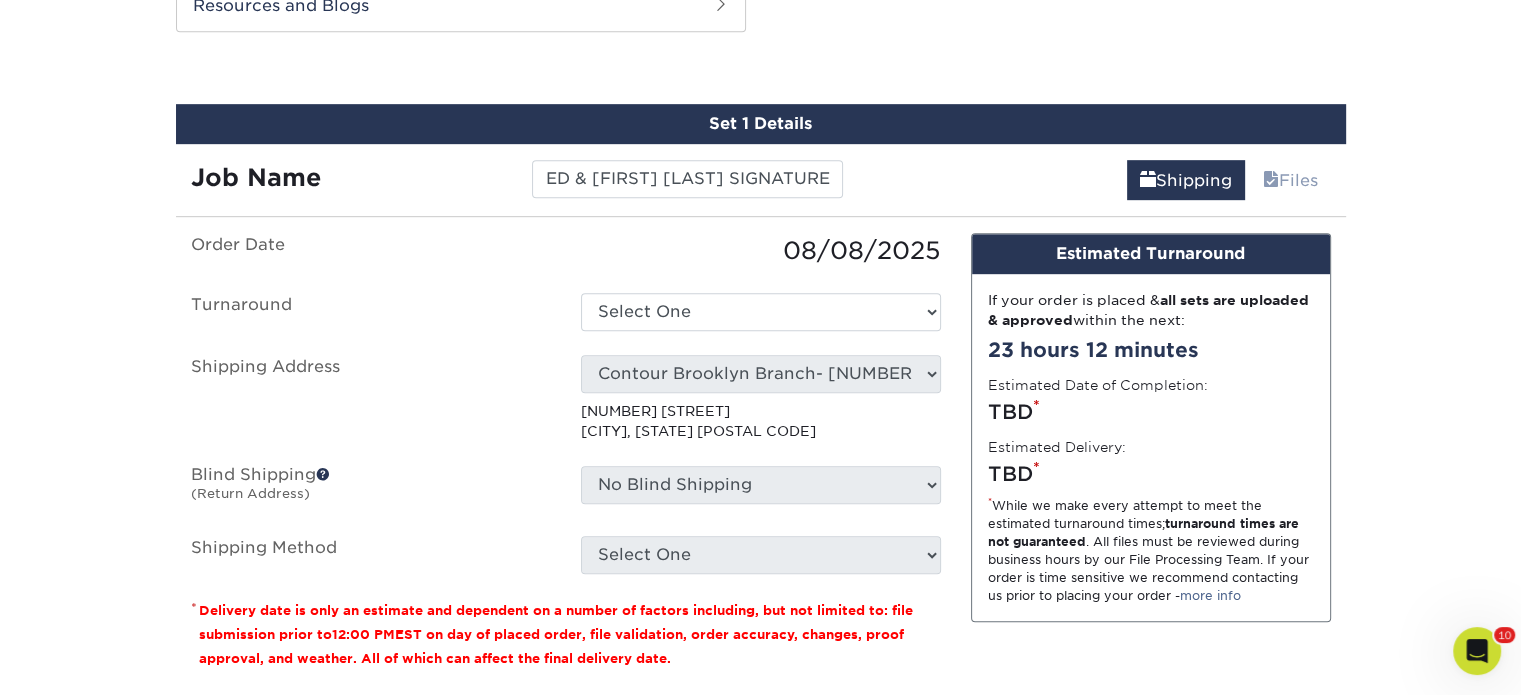 scroll, scrollTop: 0, scrollLeft: 0, axis: both 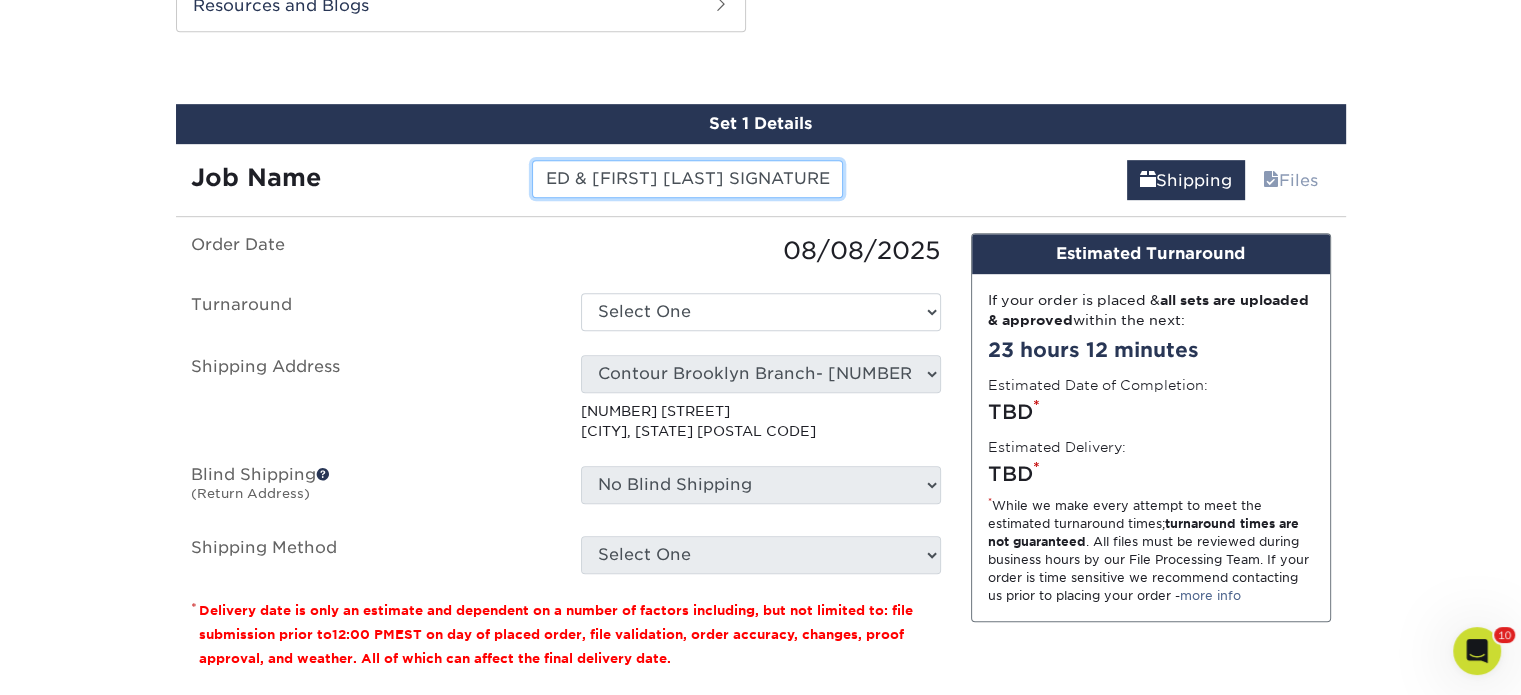 drag, startPoint x: 760, startPoint y: 171, endPoint x: 981, endPoint y: 171, distance: 221 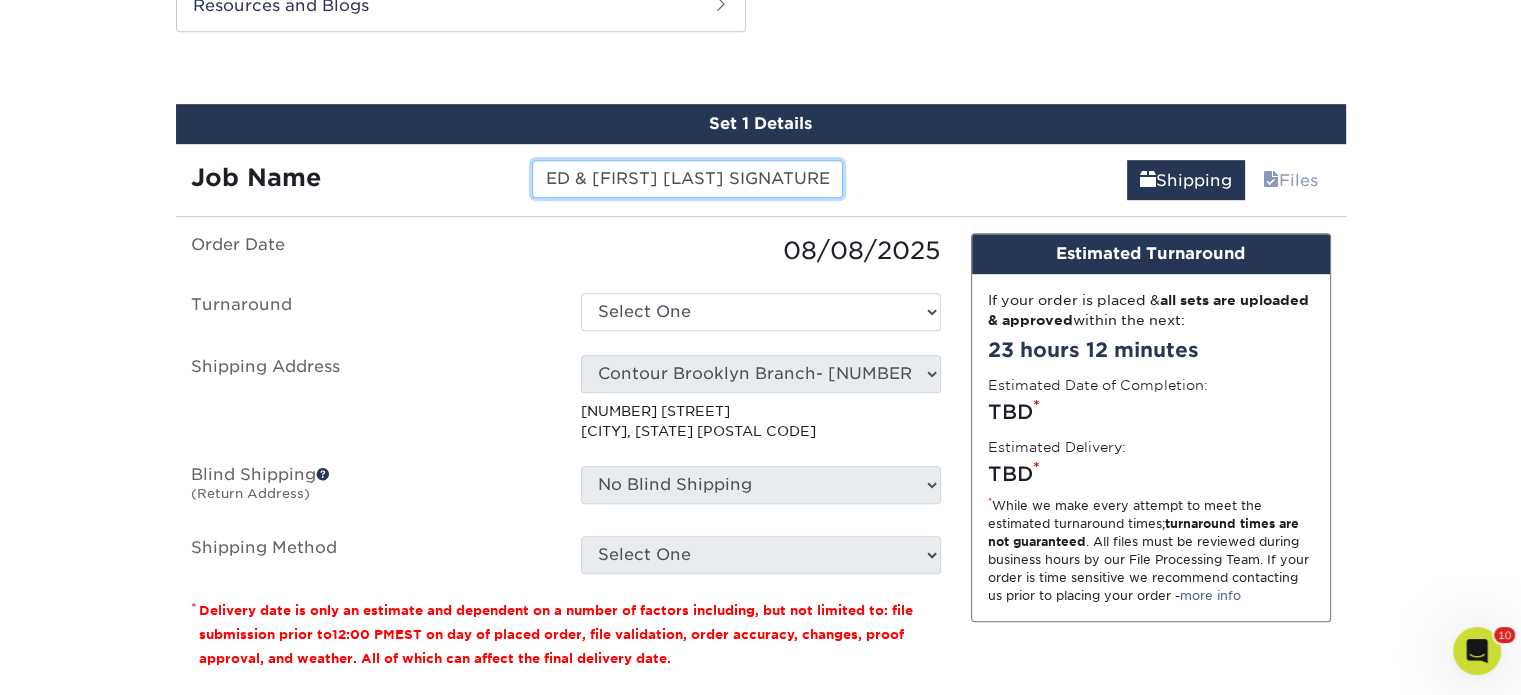 drag, startPoint x: 732, startPoint y: 171, endPoint x: 1021, endPoint y: 179, distance: 289.11072 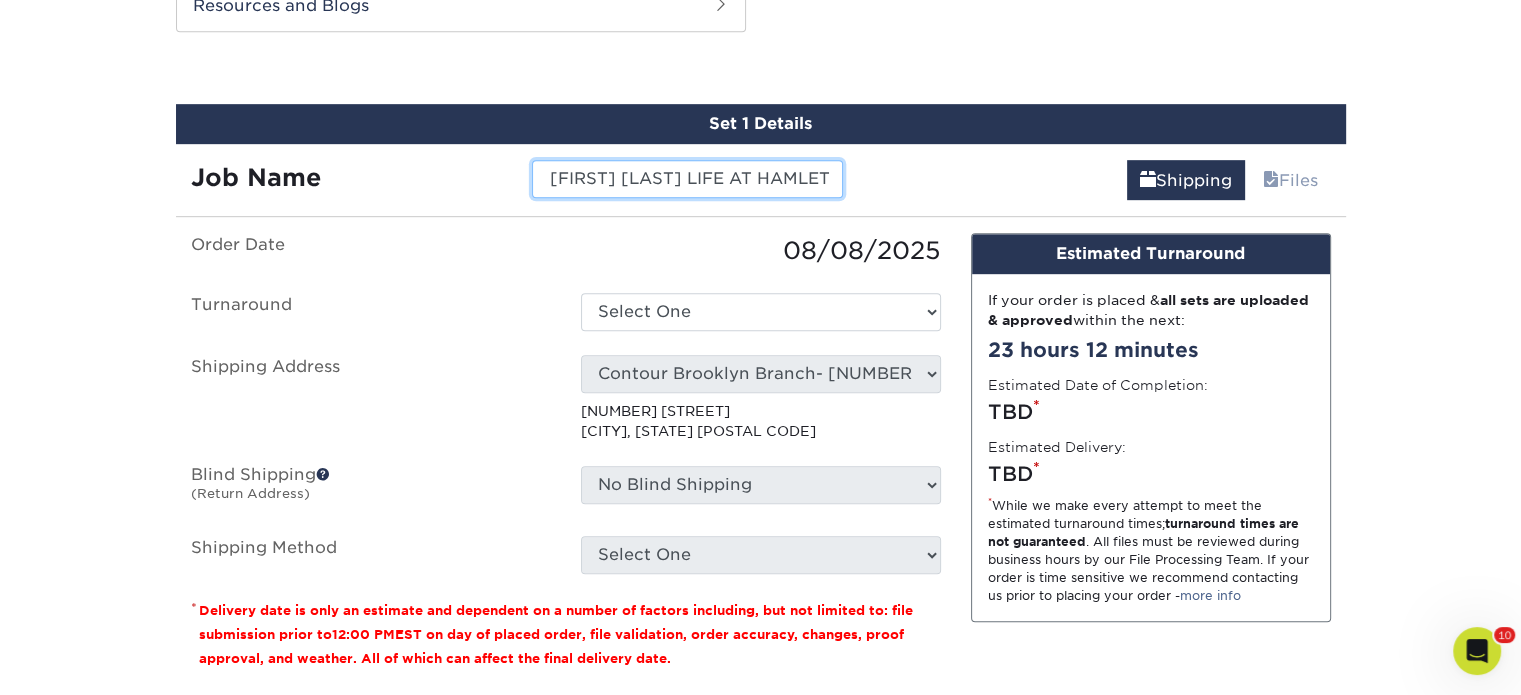 scroll, scrollTop: 0, scrollLeft: 208, axis: horizontal 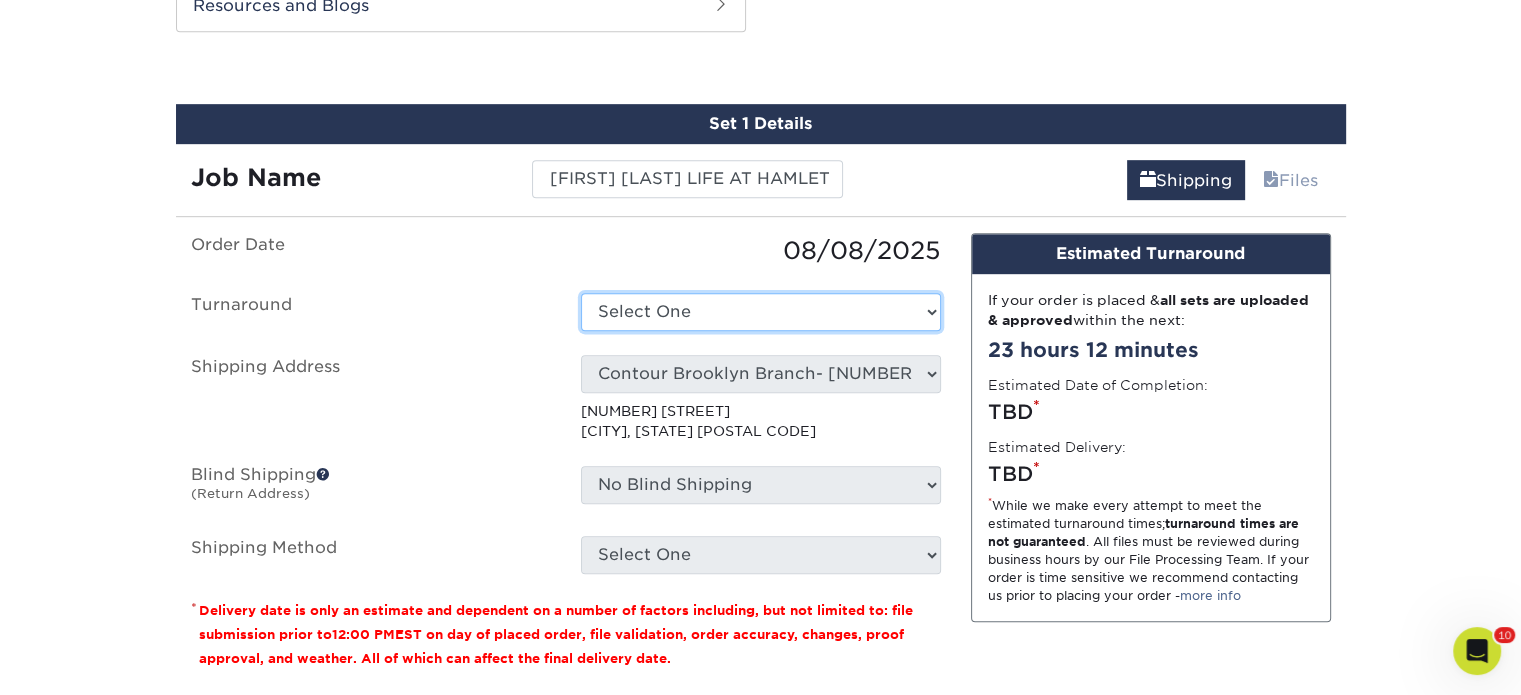 click on "Select One 2-4 Business Days 2 Day Next Business Day" at bounding box center (761, 312) 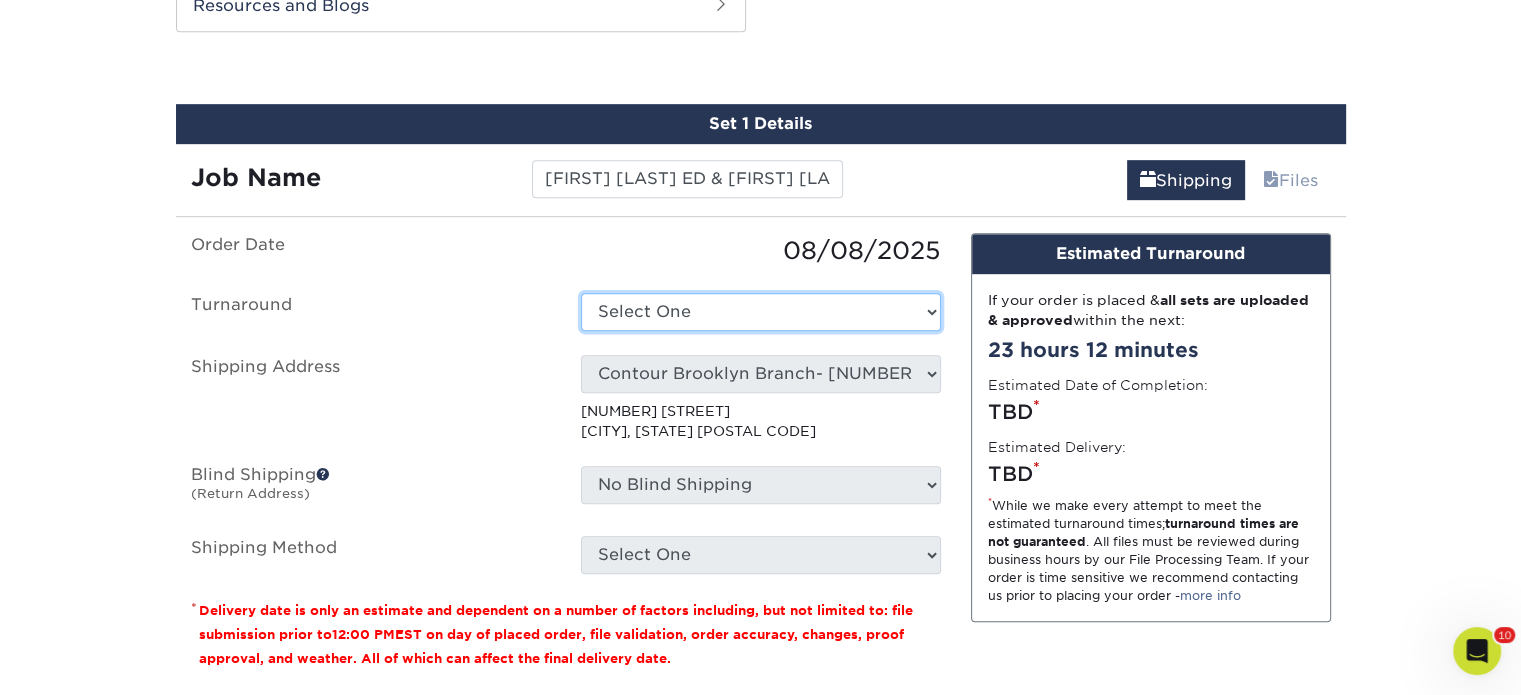 select on "14ee1dbe-2a03-44e6-acbe-77c51f3128fc" 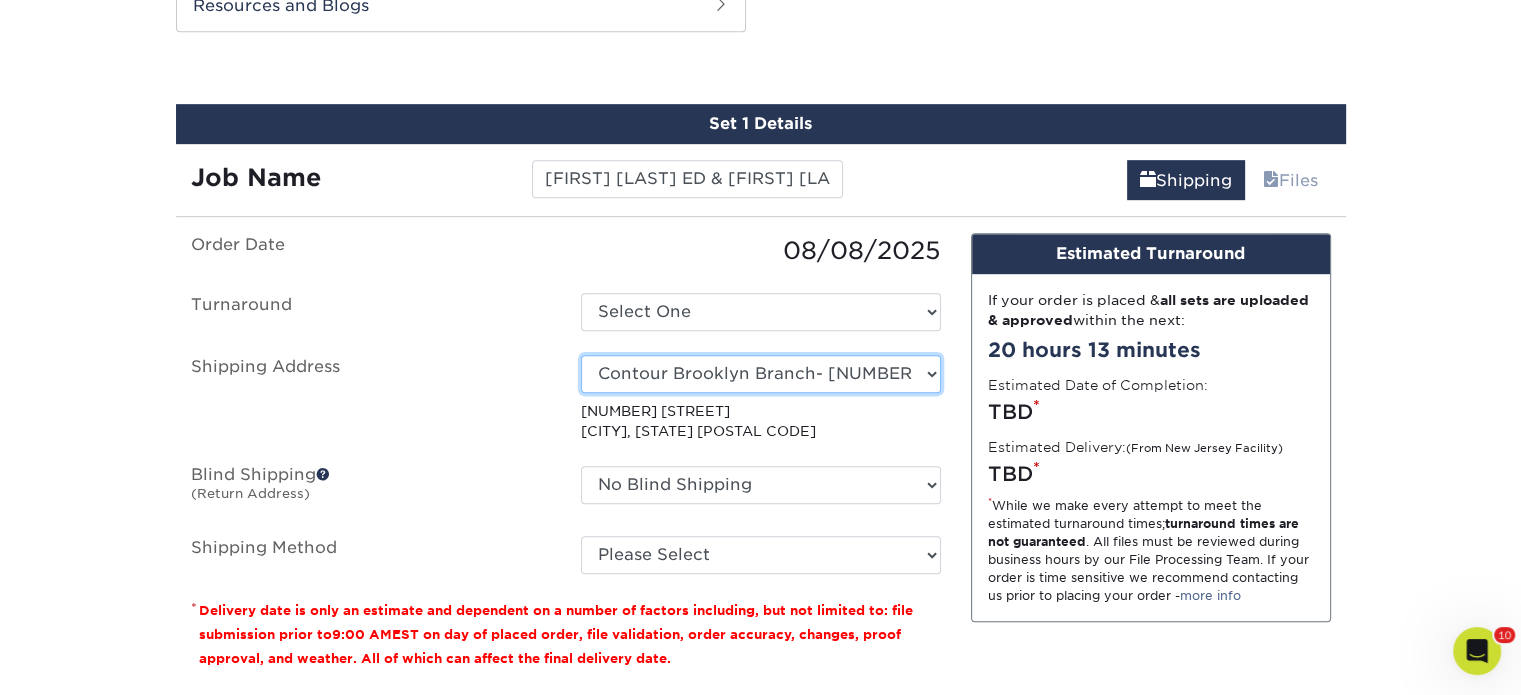 drag, startPoint x: 716, startPoint y: 381, endPoint x: 718, endPoint y: 356, distance: 25.079872 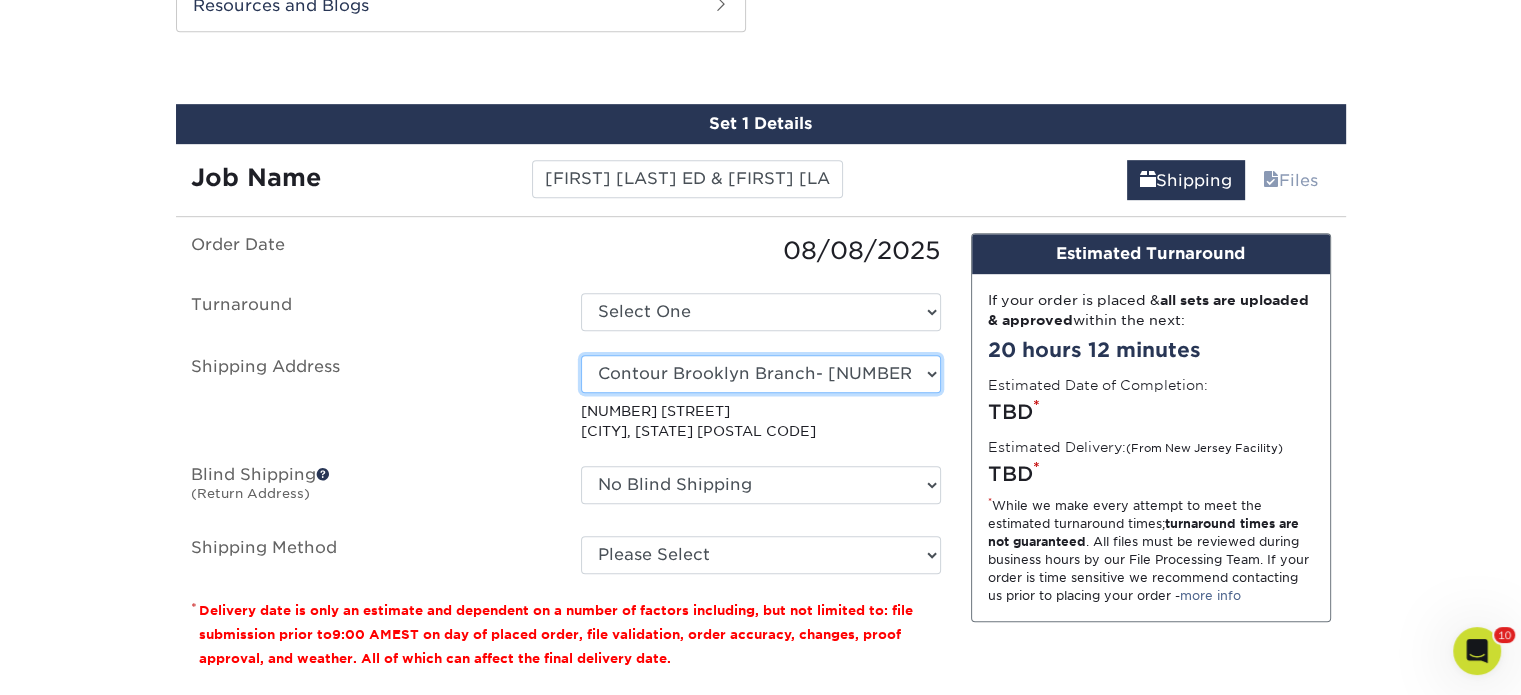 select on "262146" 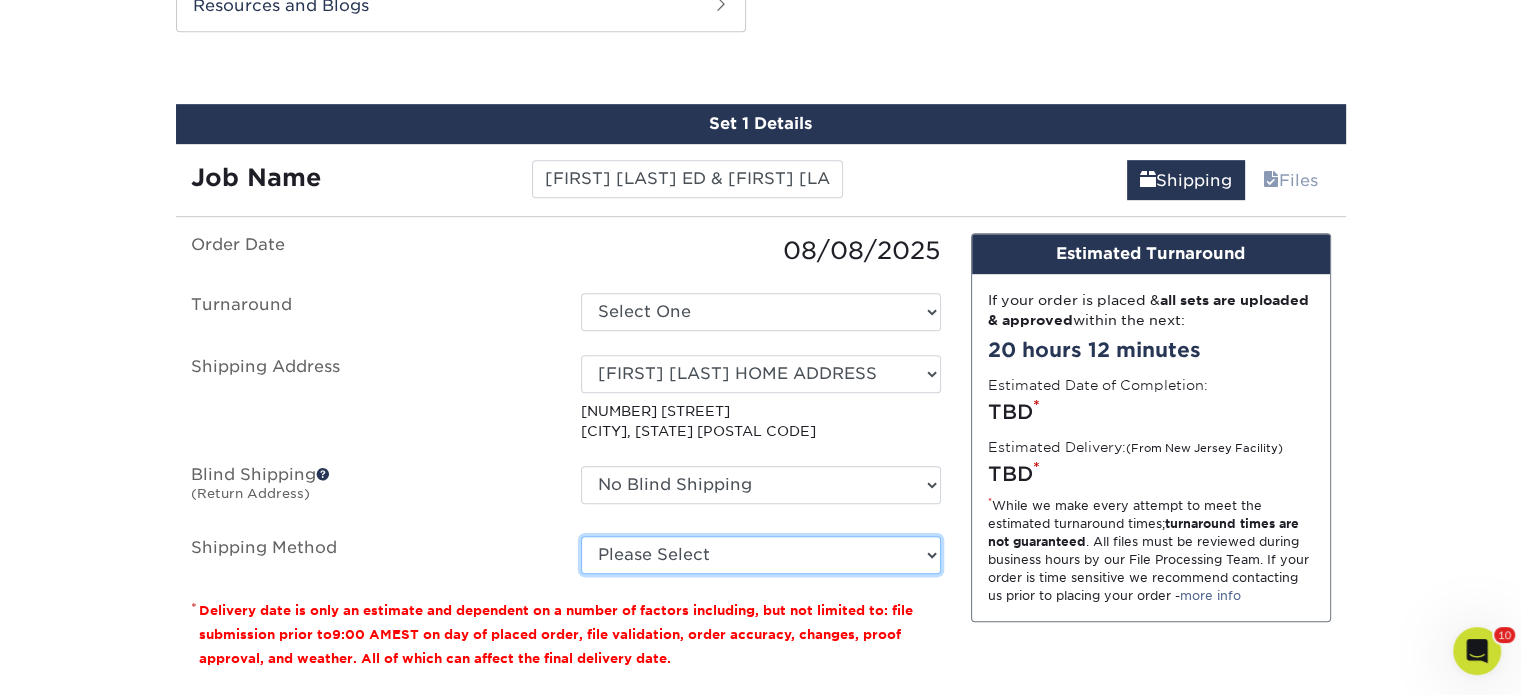 click on "Please Select Ground Shipping (+$28.97) 3 Day Shipping Service (+$41.88) 2 Day Air Shipping (+$47.12) Next Day Shipping by 5pm (+$47.25) Next Day Shipping by 12 noon (+$53.03) Next Day Air Early A.M. (+$251.68)" at bounding box center [761, 555] 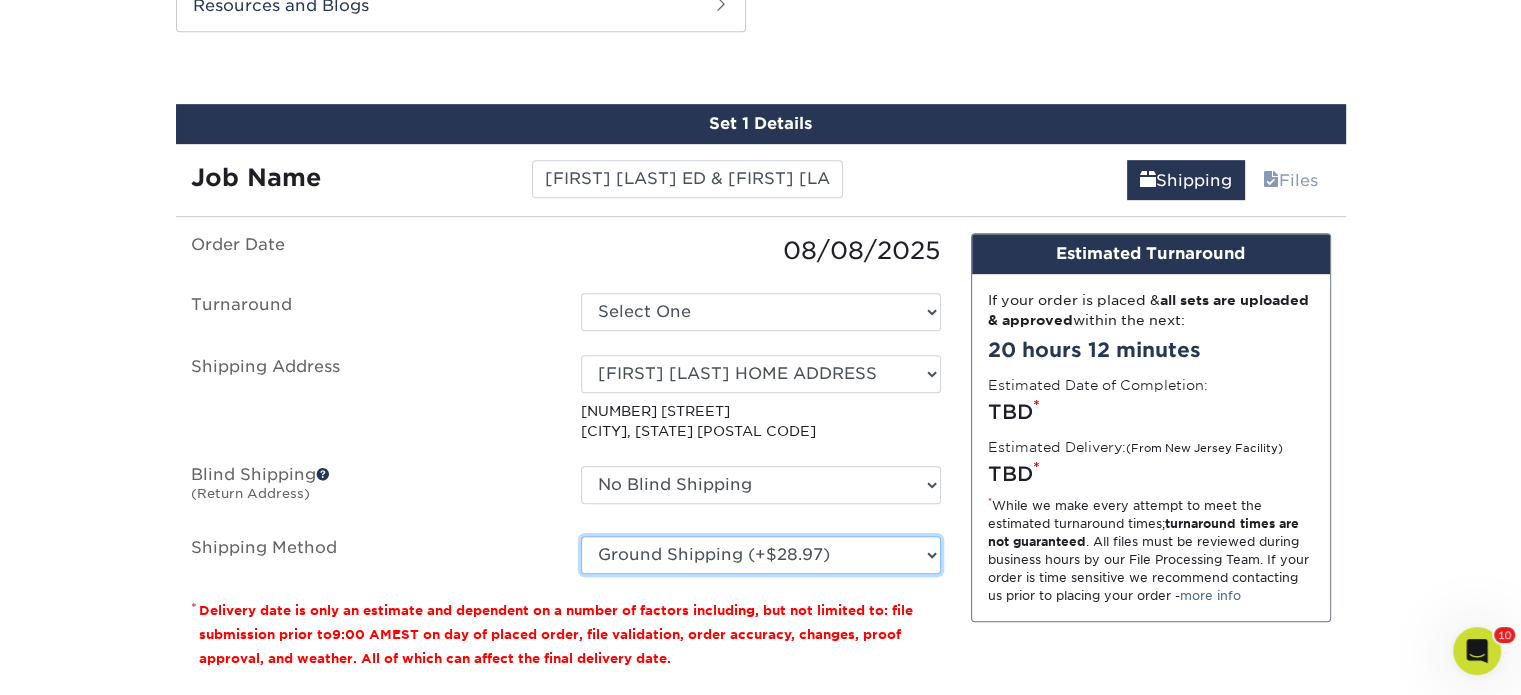 click on "Please Select Ground Shipping (+$28.97) 3 Day Shipping Service (+$41.88) 2 Day Air Shipping (+$47.12) Next Day Shipping by 5pm (+$47.25) Next Day Shipping by 12 noon (+$53.03) Next Day Air Early A.M. (+$251.68)" at bounding box center (761, 555) 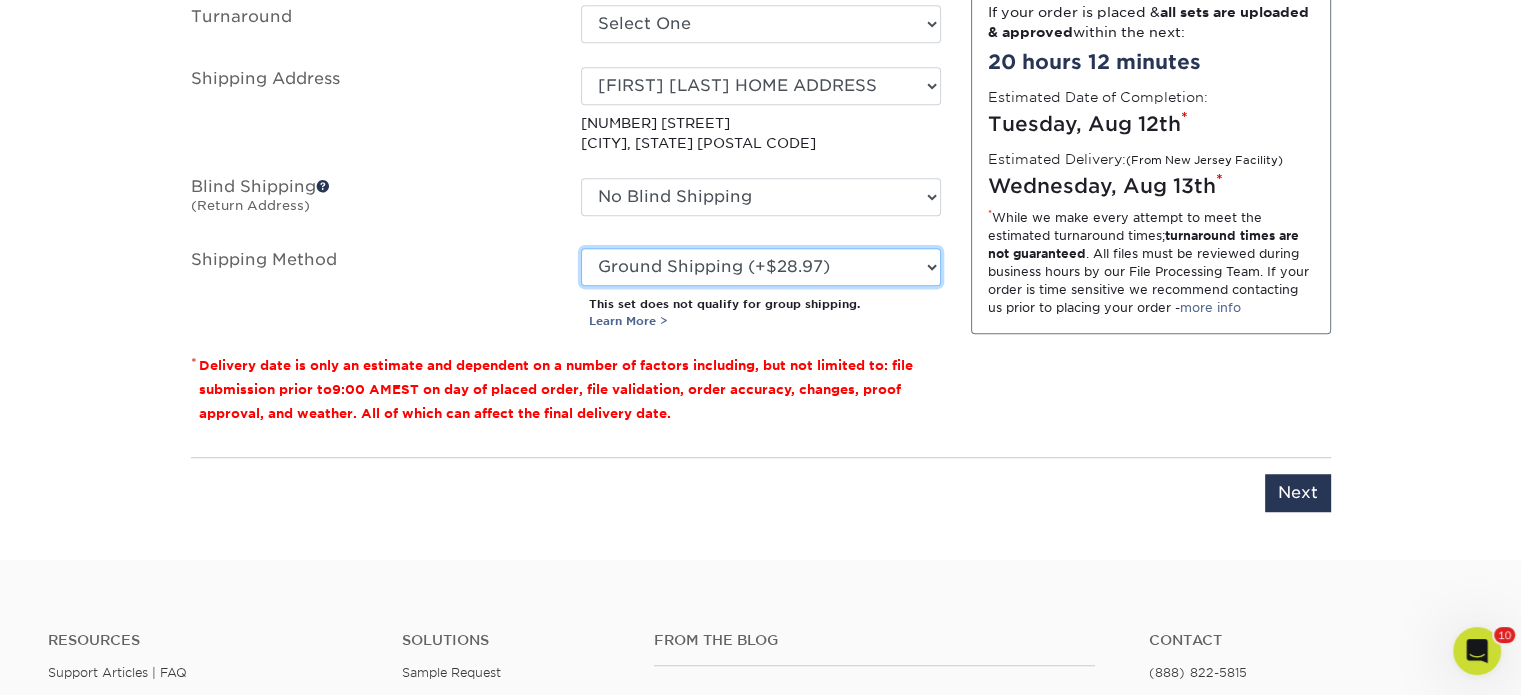 scroll, scrollTop: 1384, scrollLeft: 0, axis: vertical 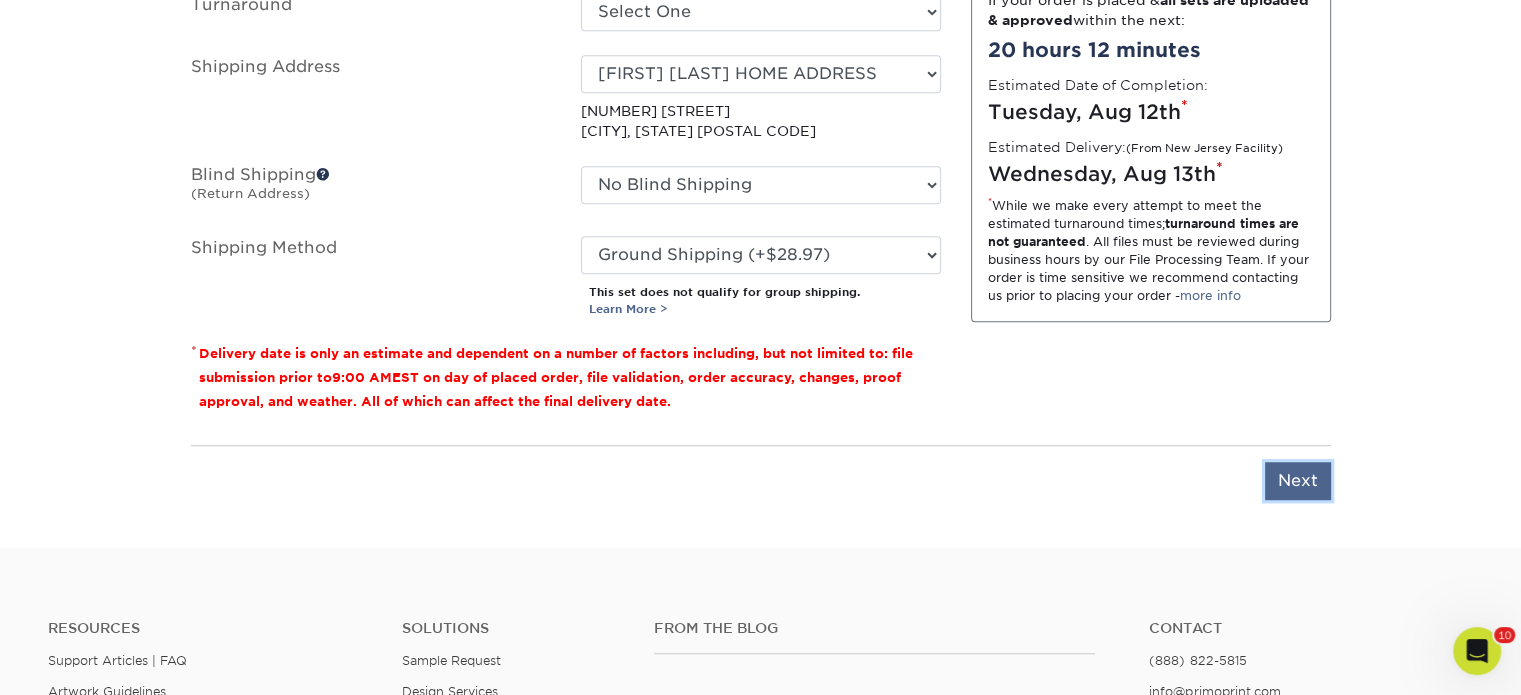click on "Next" at bounding box center (1298, 481) 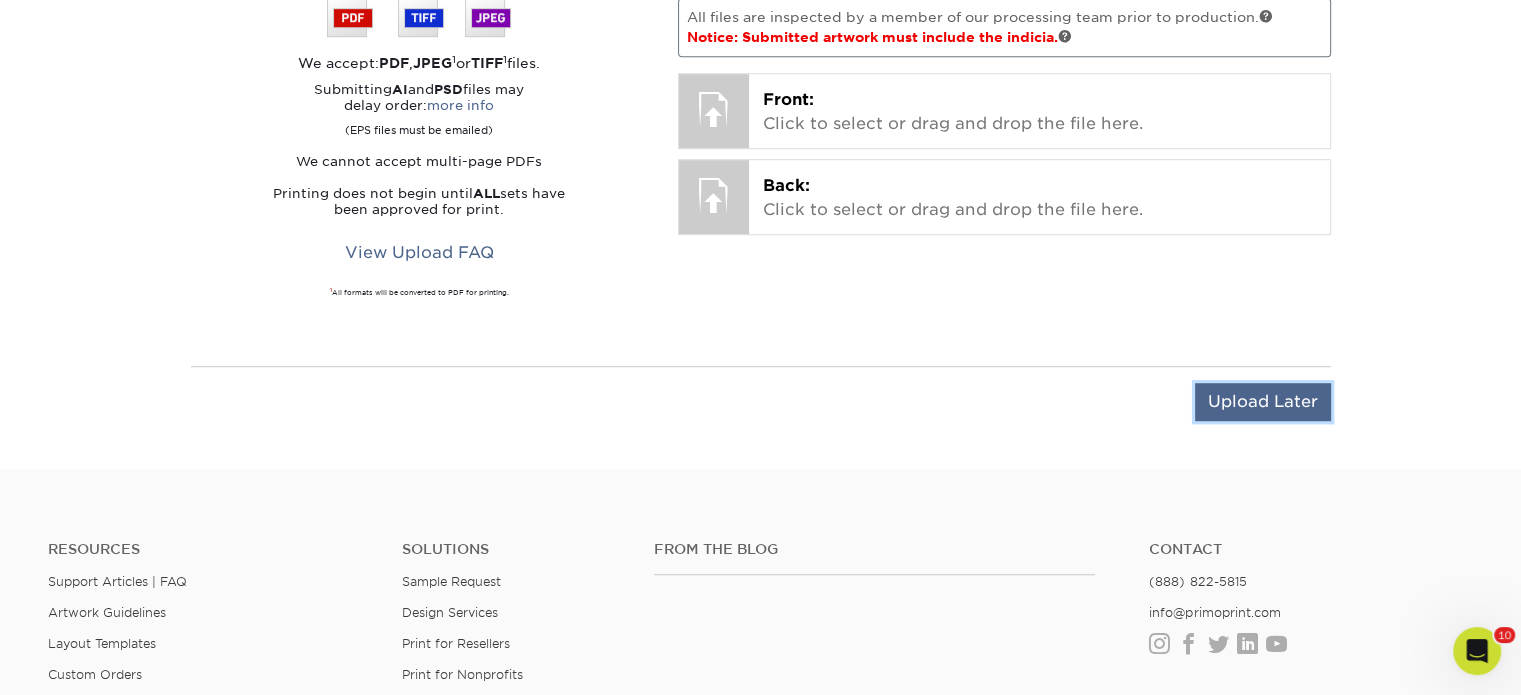 click on "Upload Later" at bounding box center [1263, 402] 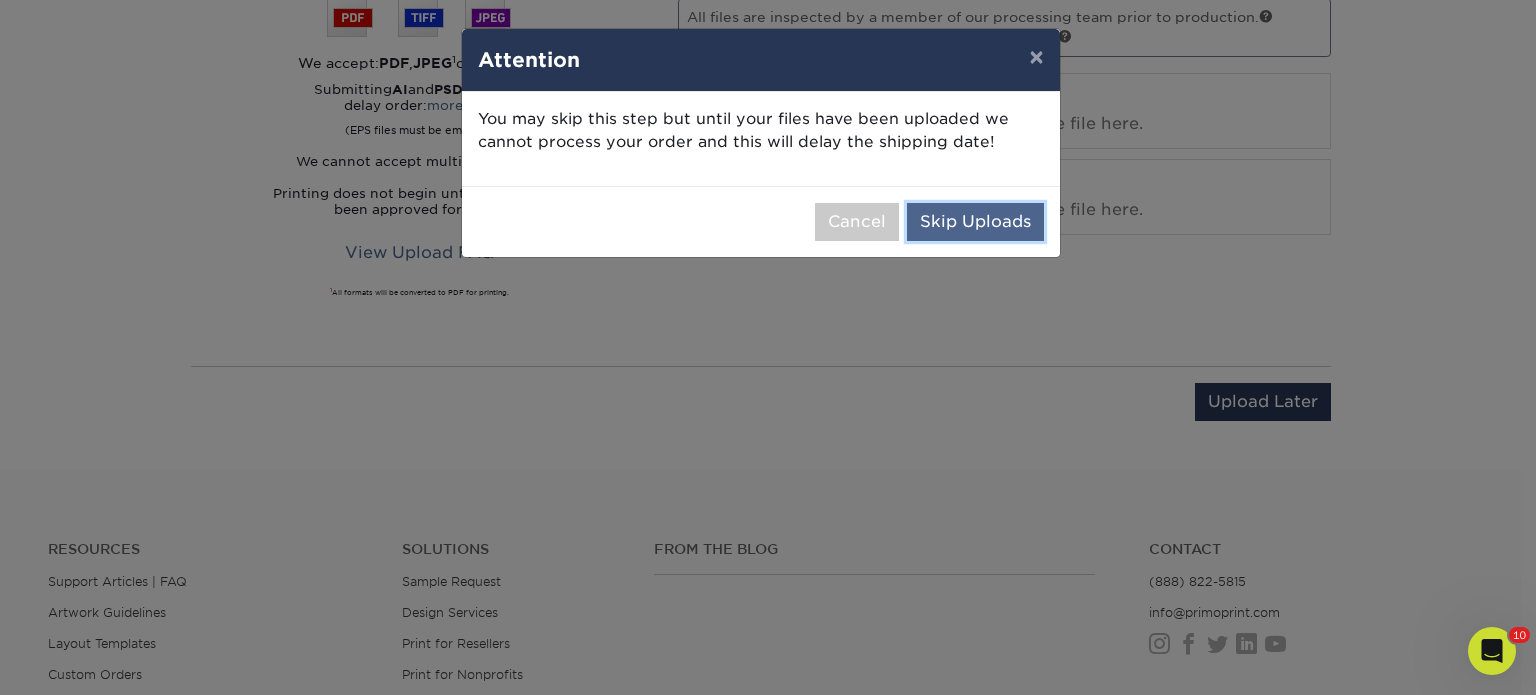 click on "Skip Uploads" at bounding box center [975, 222] 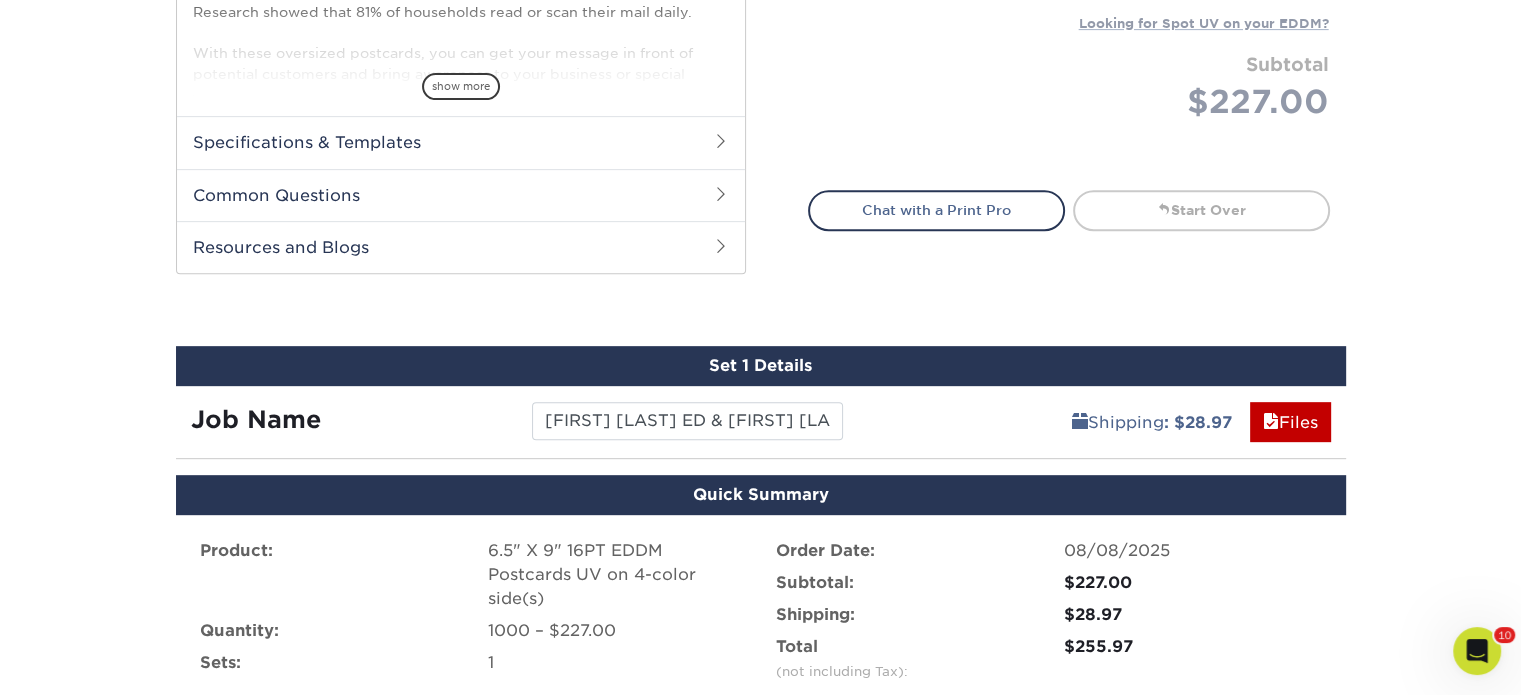 scroll, scrollTop: 1242, scrollLeft: 0, axis: vertical 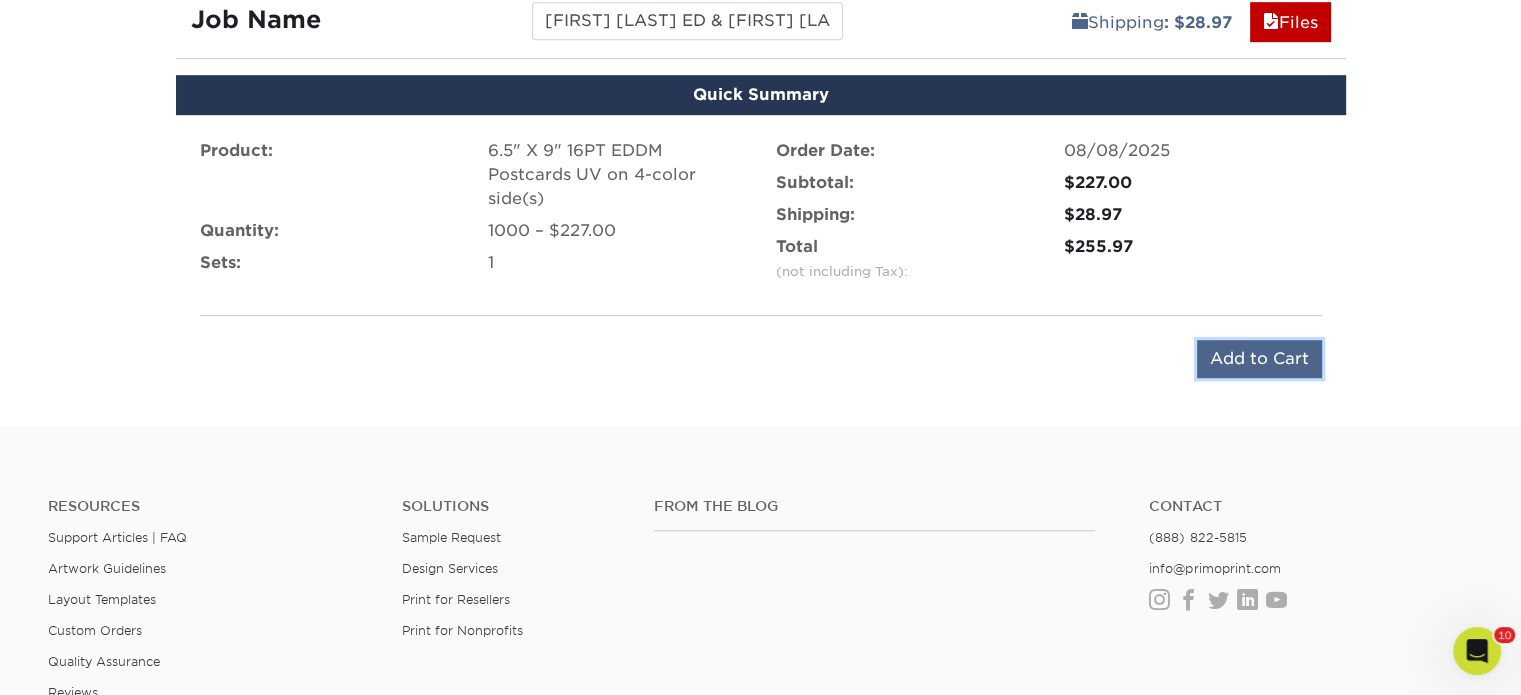 click on "Add to Cart" at bounding box center [1259, 359] 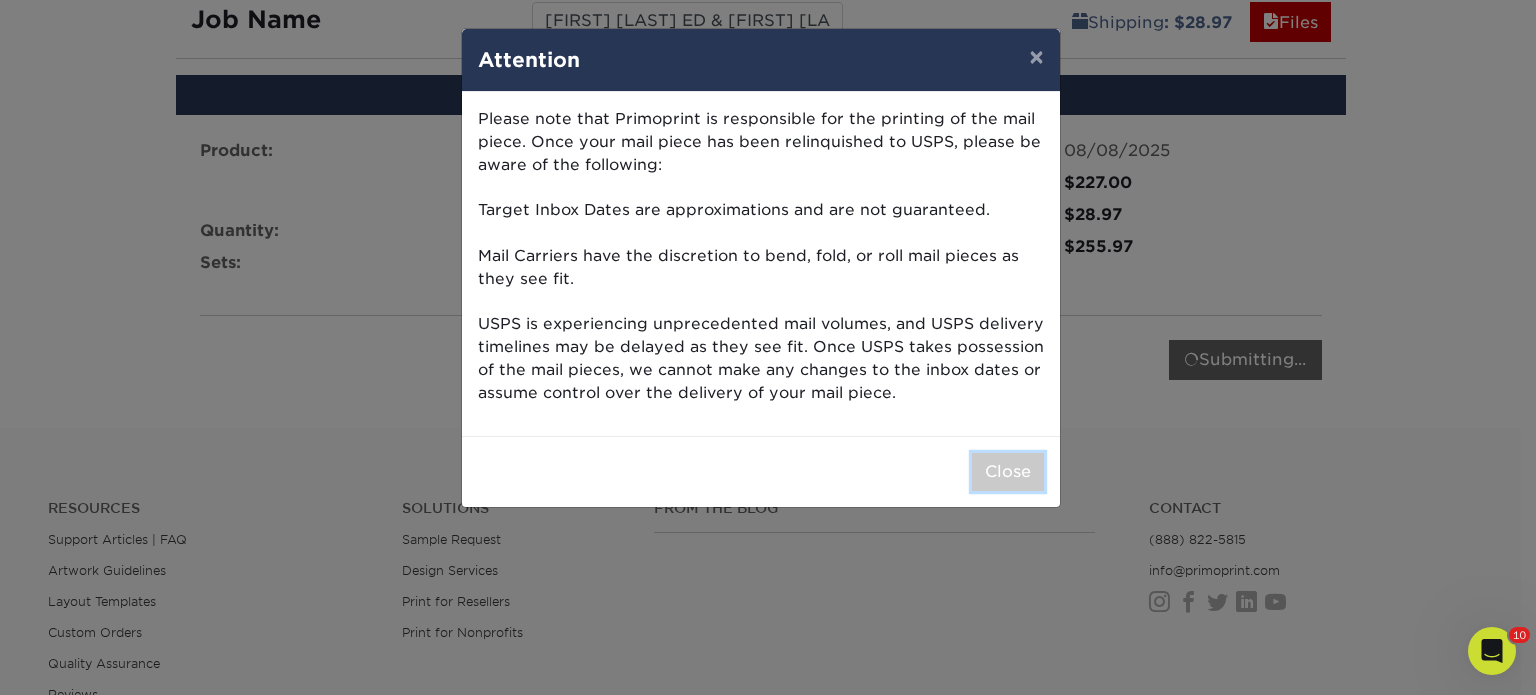 click on "Close" at bounding box center [1008, 472] 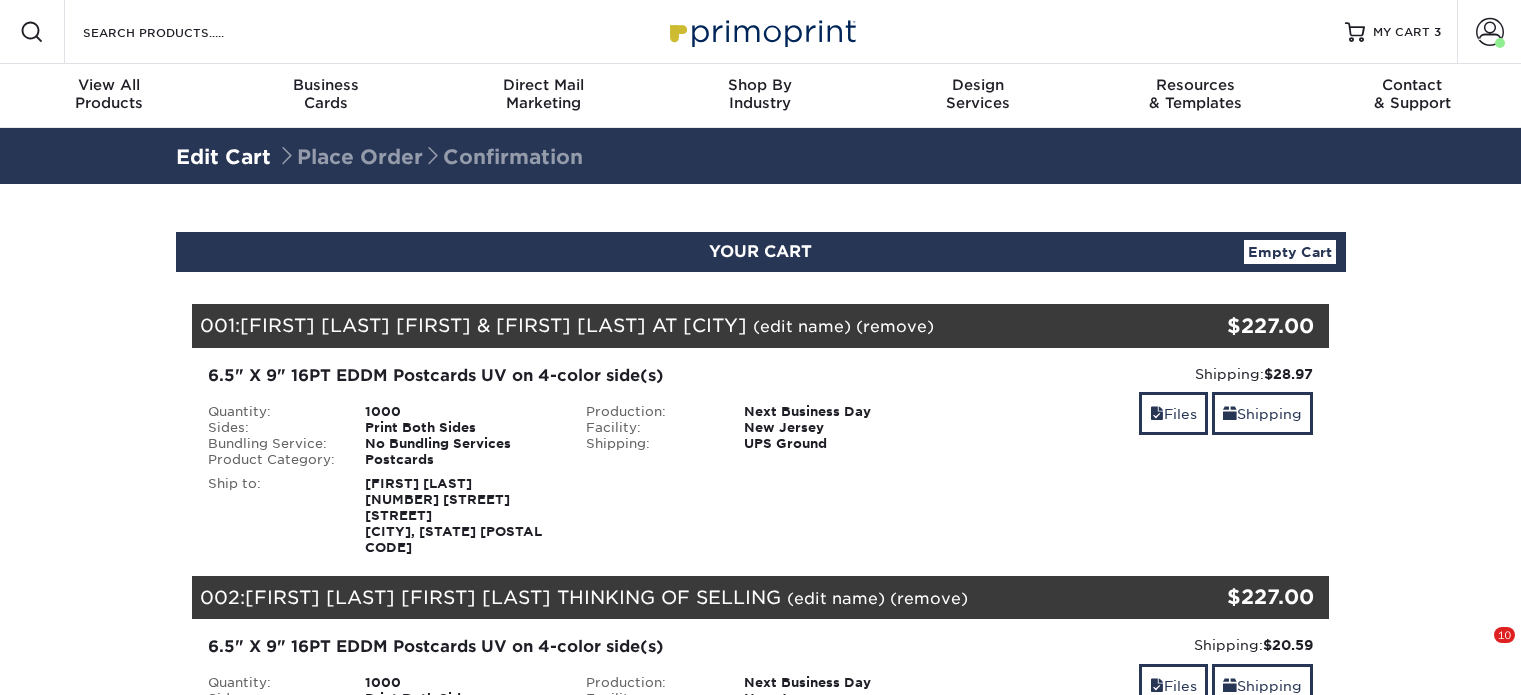 scroll, scrollTop: 0, scrollLeft: 0, axis: both 